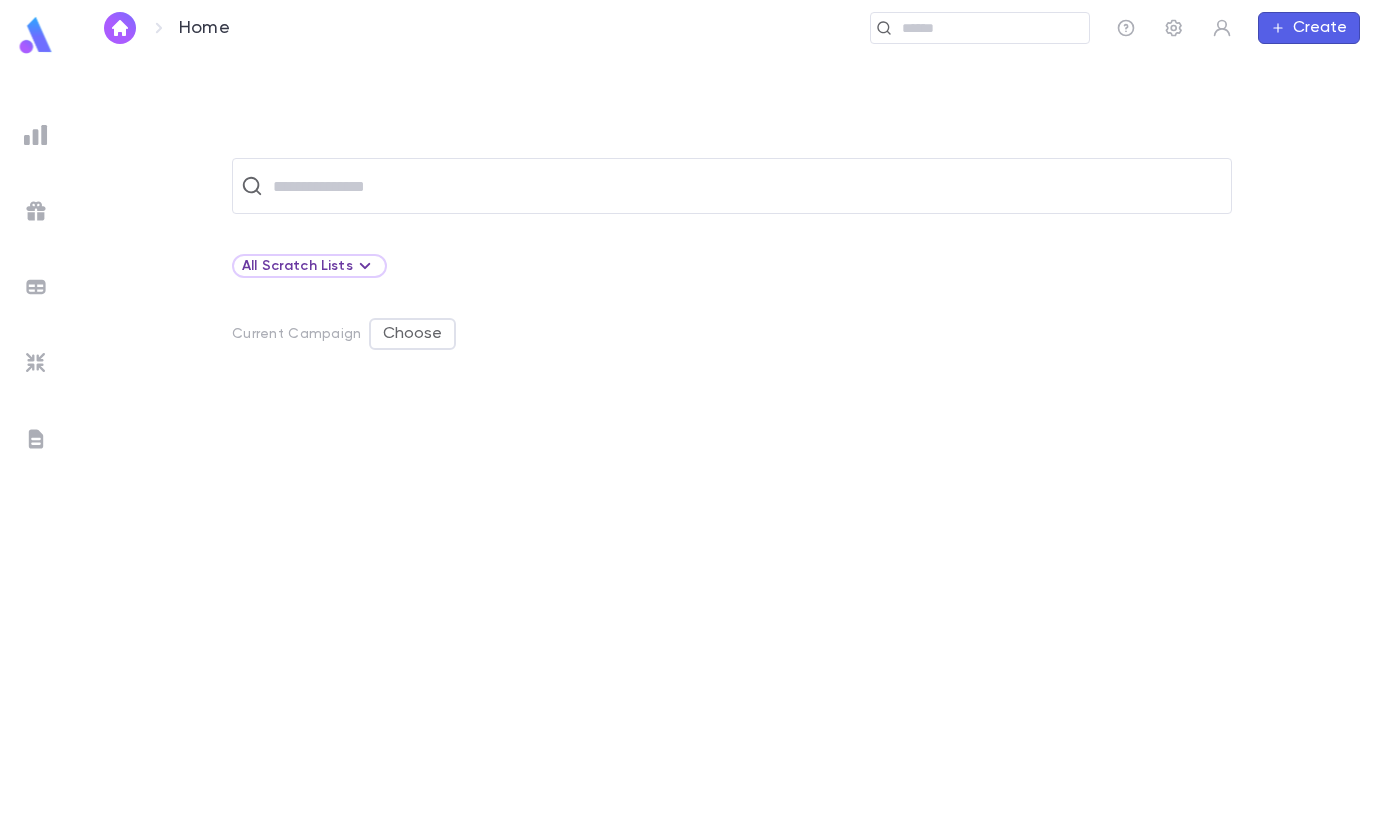 scroll, scrollTop: 0, scrollLeft: 0, axis: both 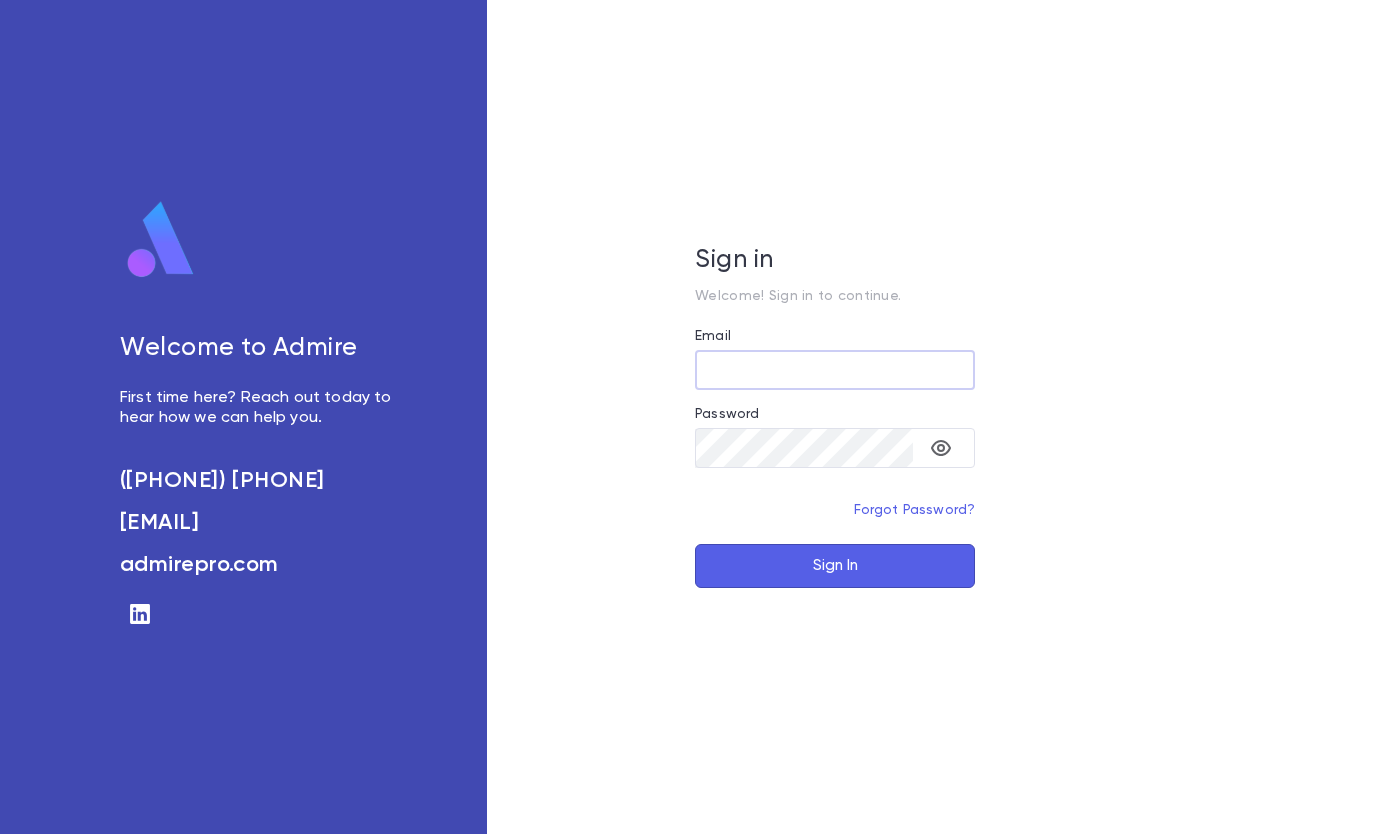 type on "**********" 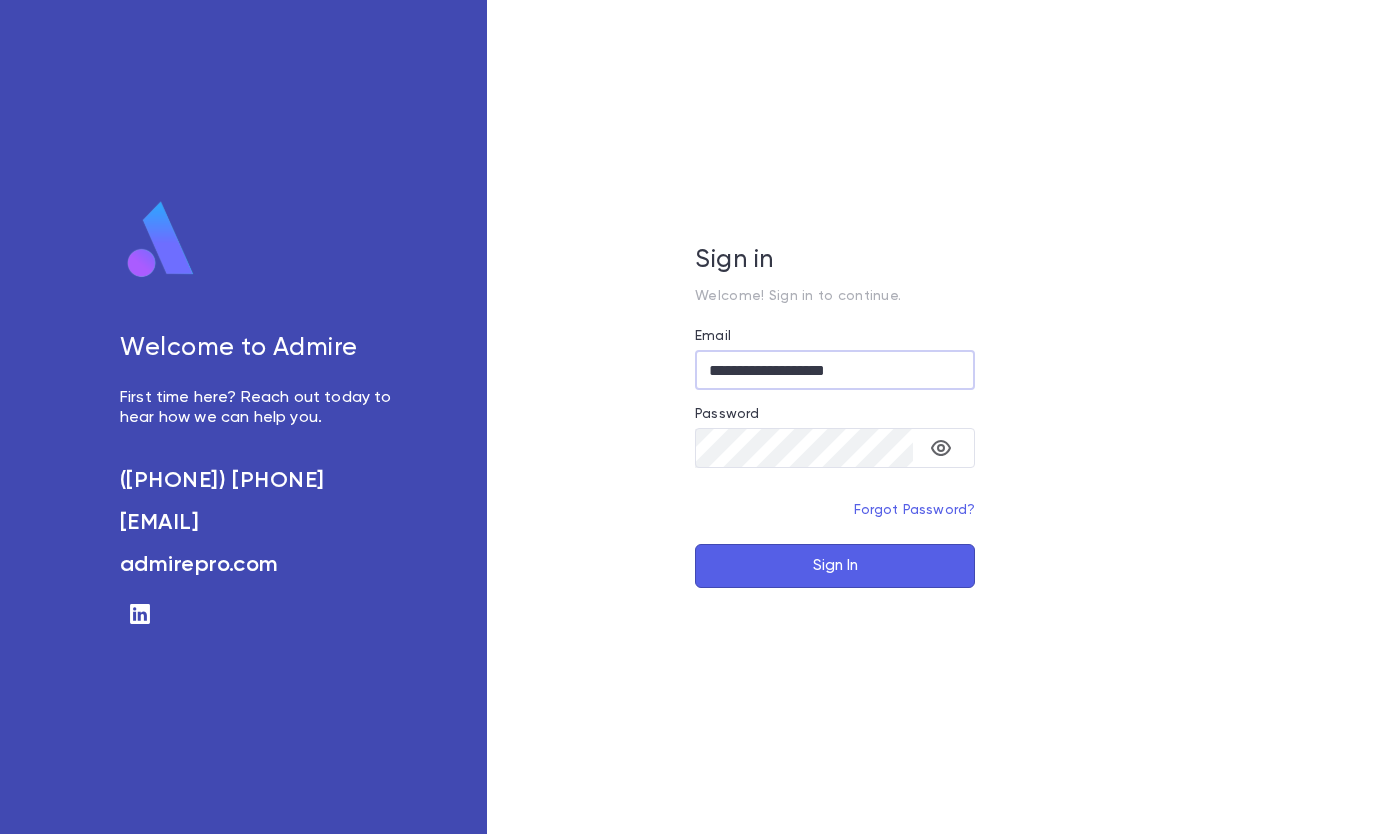 click on "Sign In" at bounding box center [835, 566] 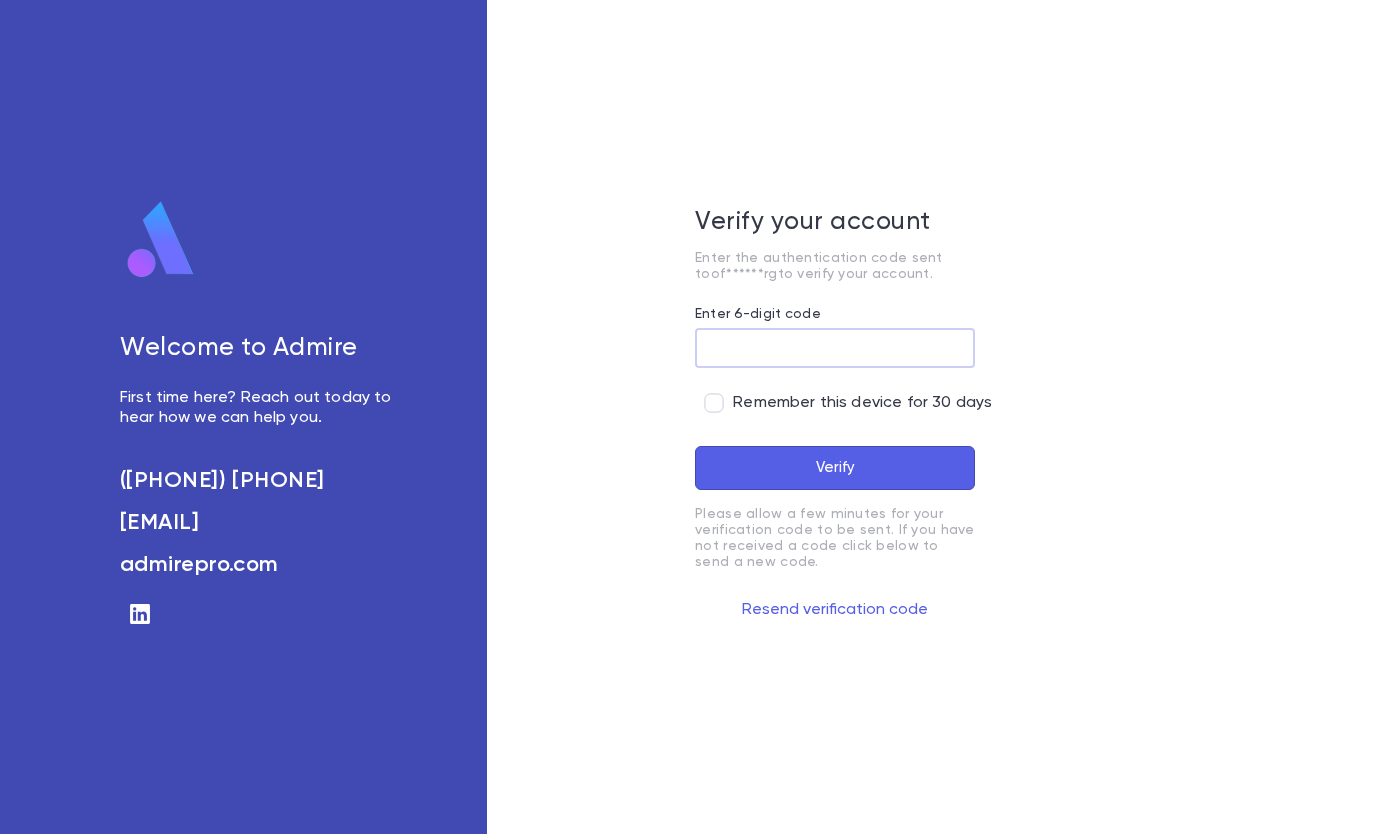 click on "Enter 6-digit code" at bounding box center [835, 348] 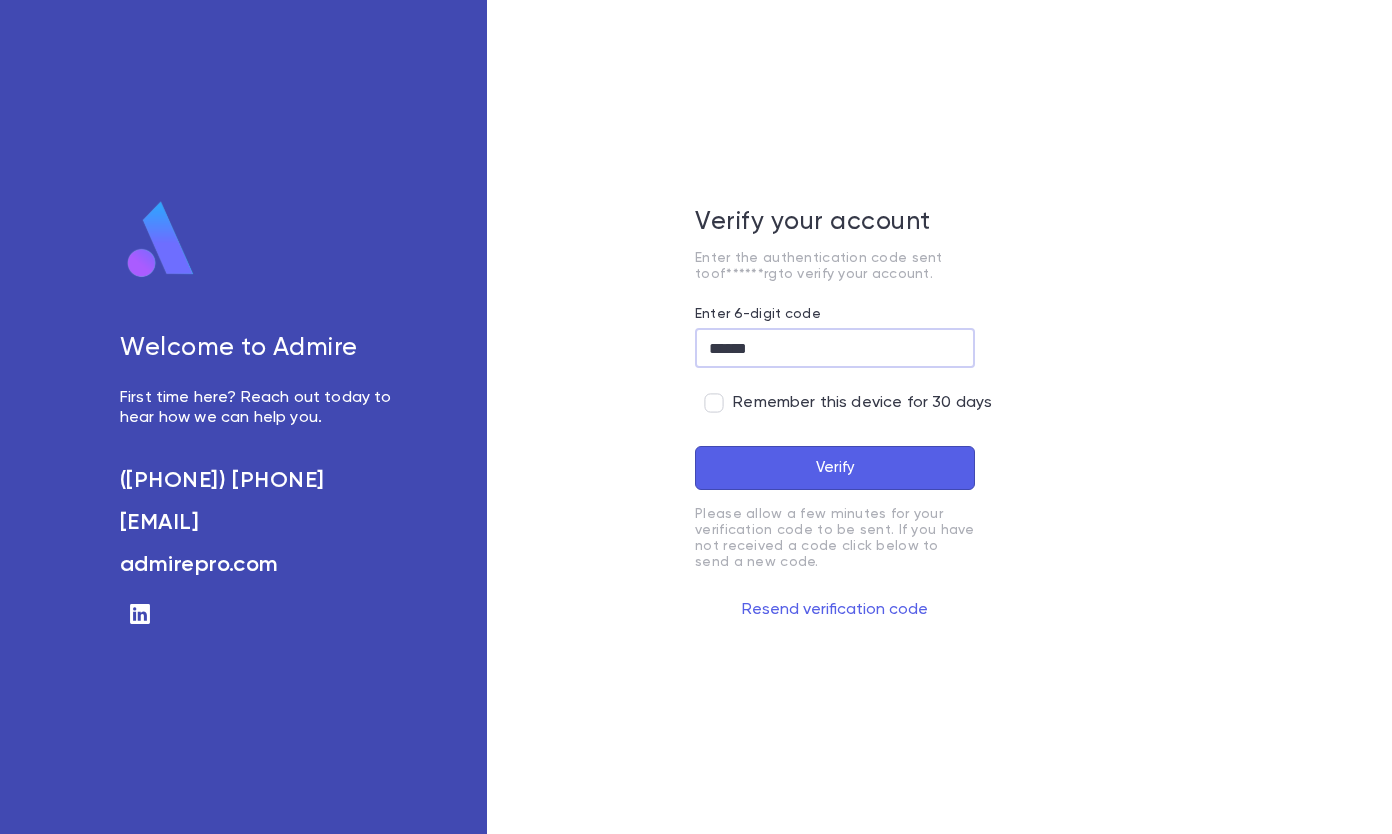 type on "******" 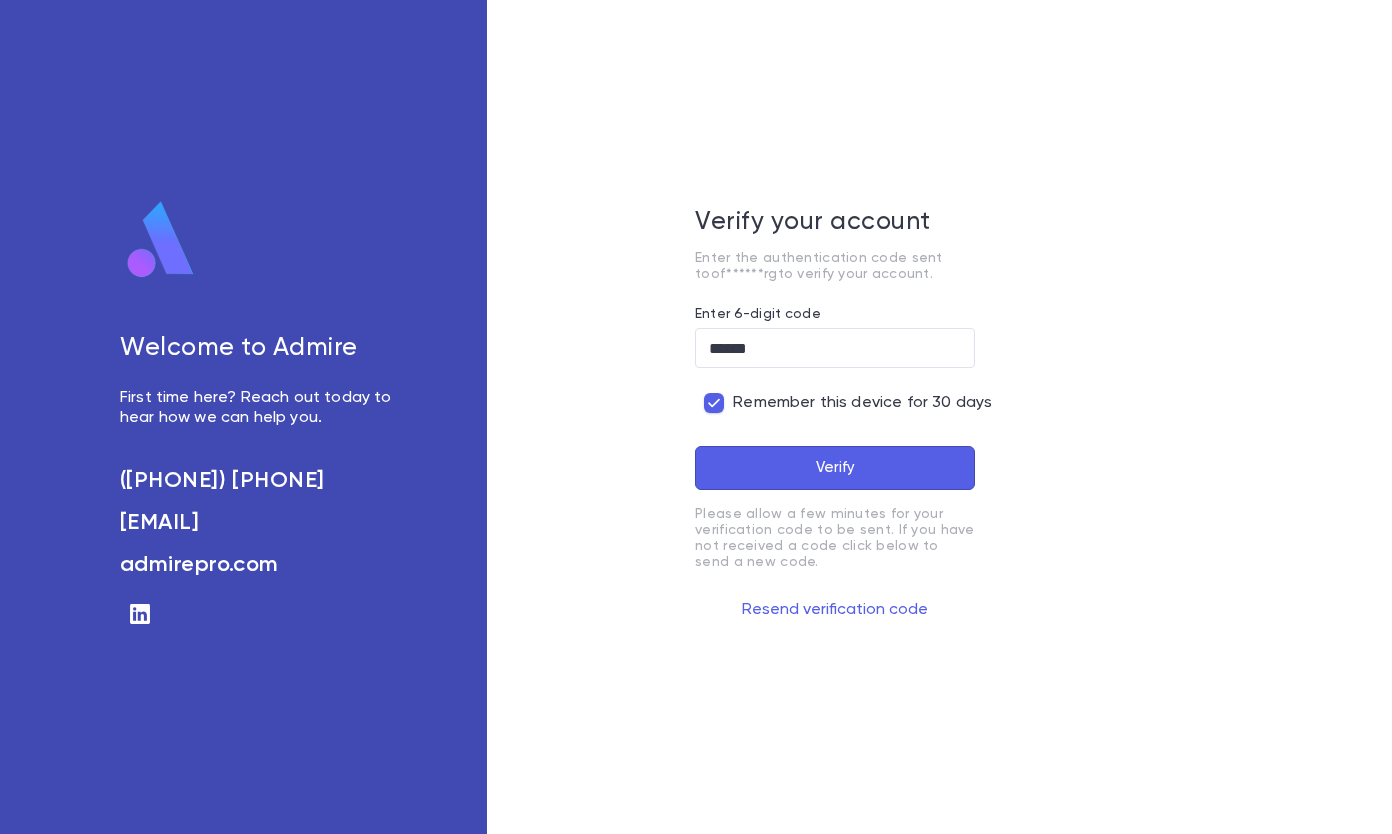 click on "Verify" at bounding box center (835, 468) 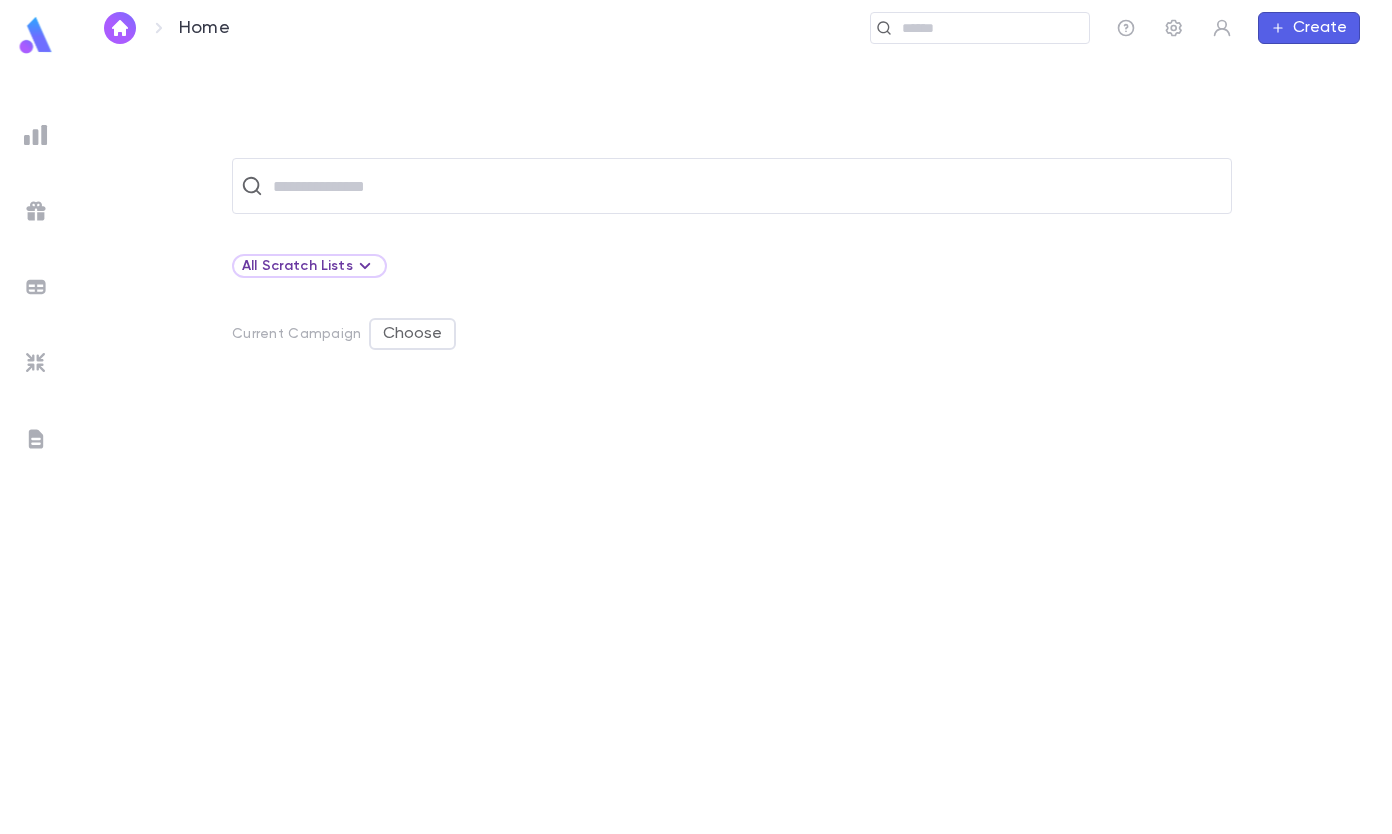 drag, startPoint x: 417, startPoint y: 158, endPoint x: 386, endPoint y: 193, distance: 46.75468 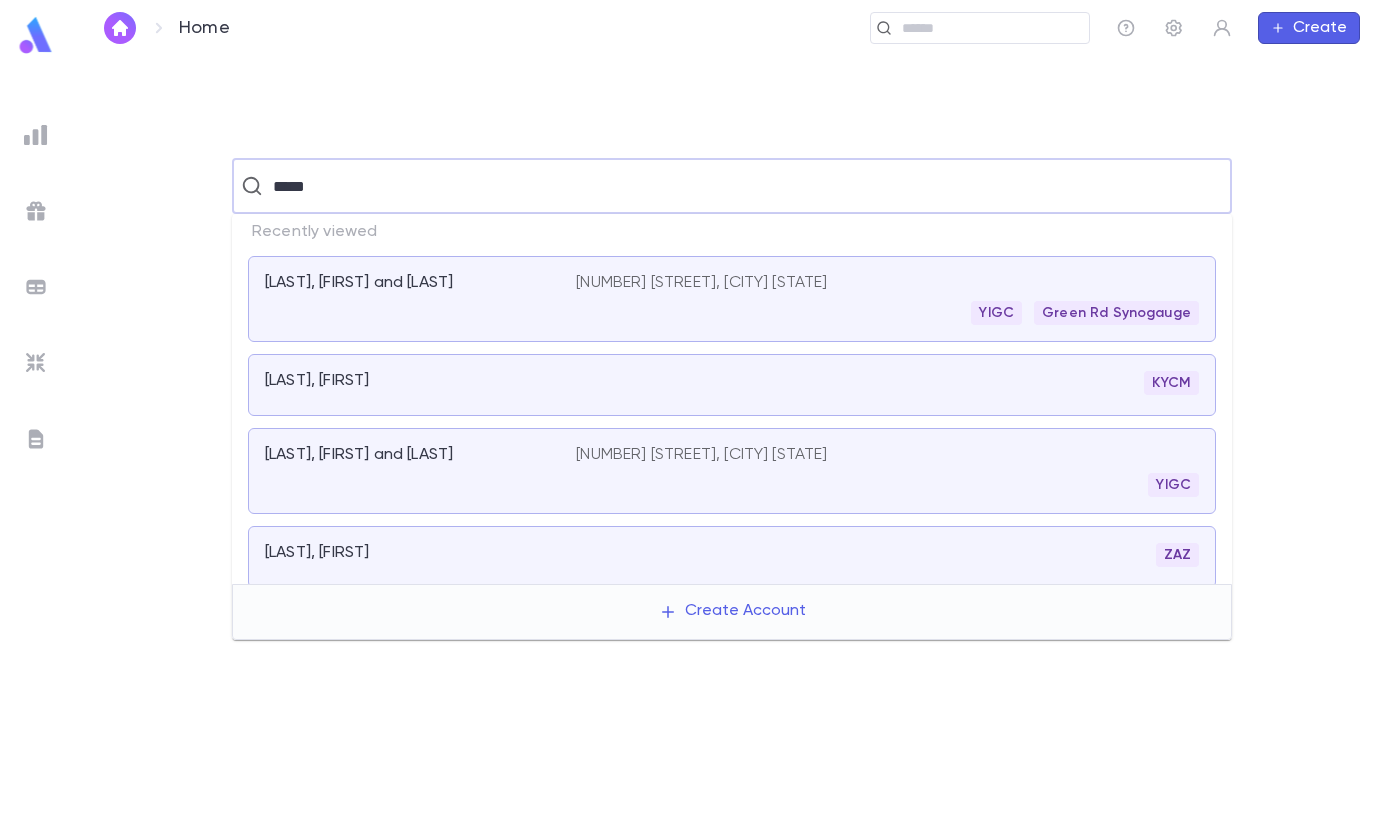 type on "*****" 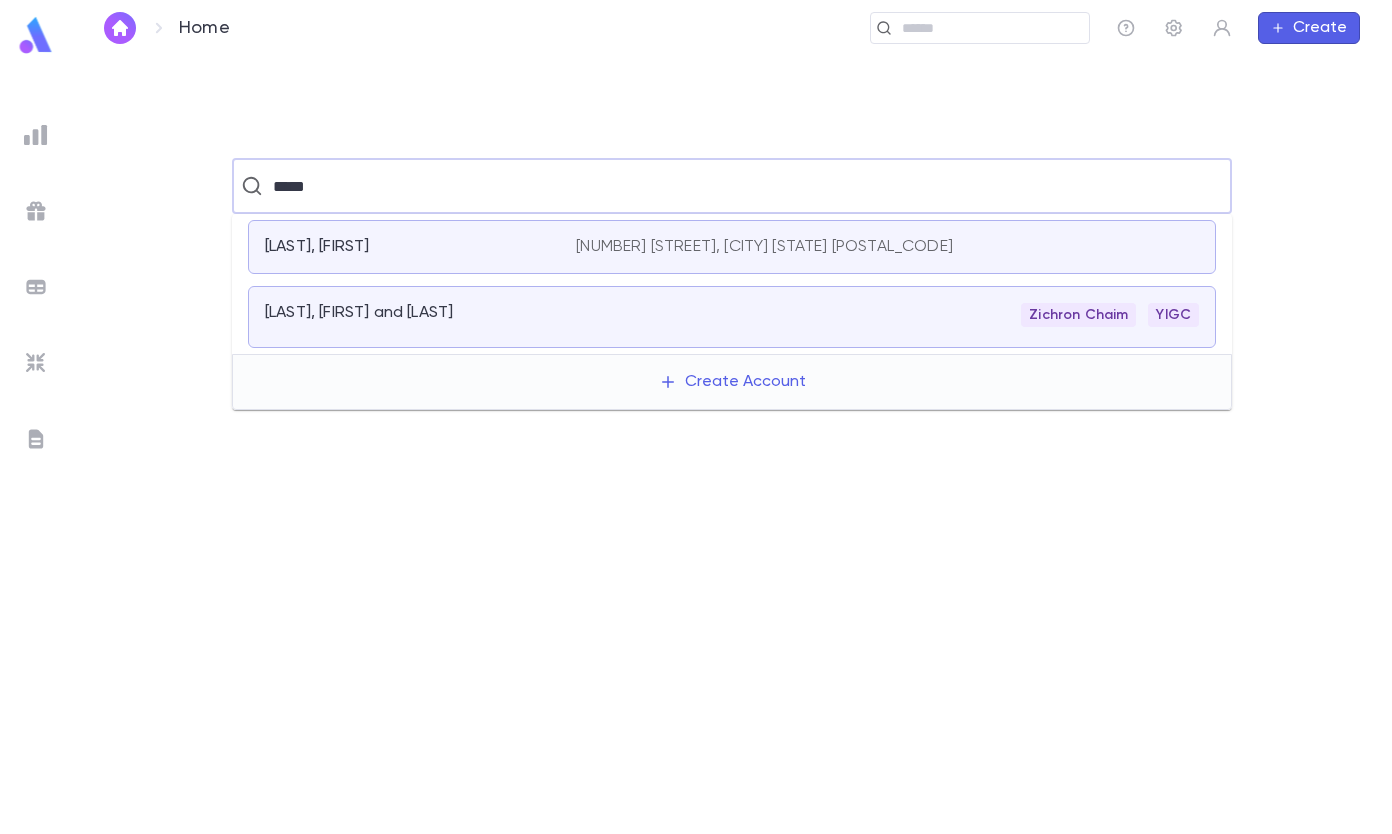 click on "[LAST], [FIRST]" at bounding box center [317, 247] 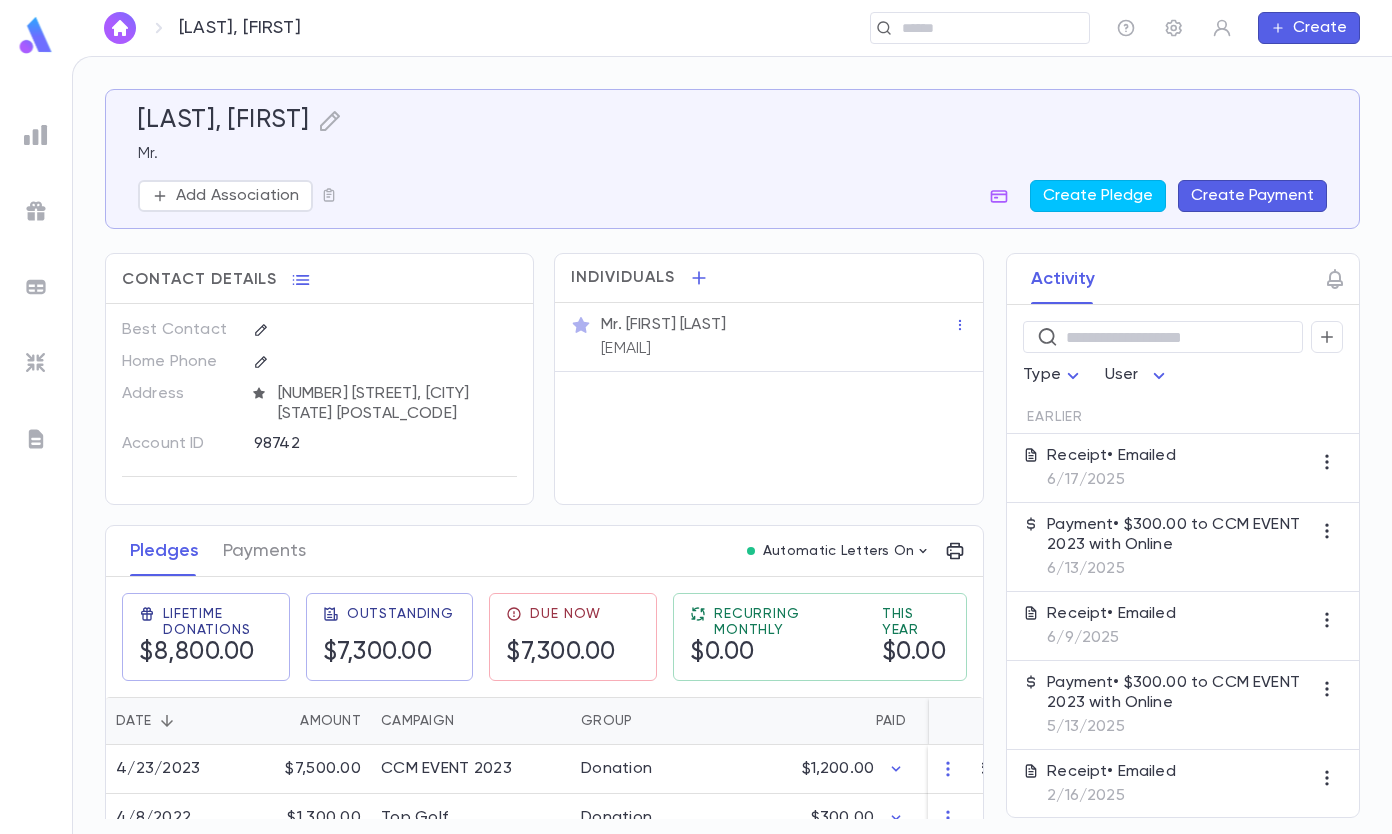 click on "Create Payment" at bounding box center [1252, 196] 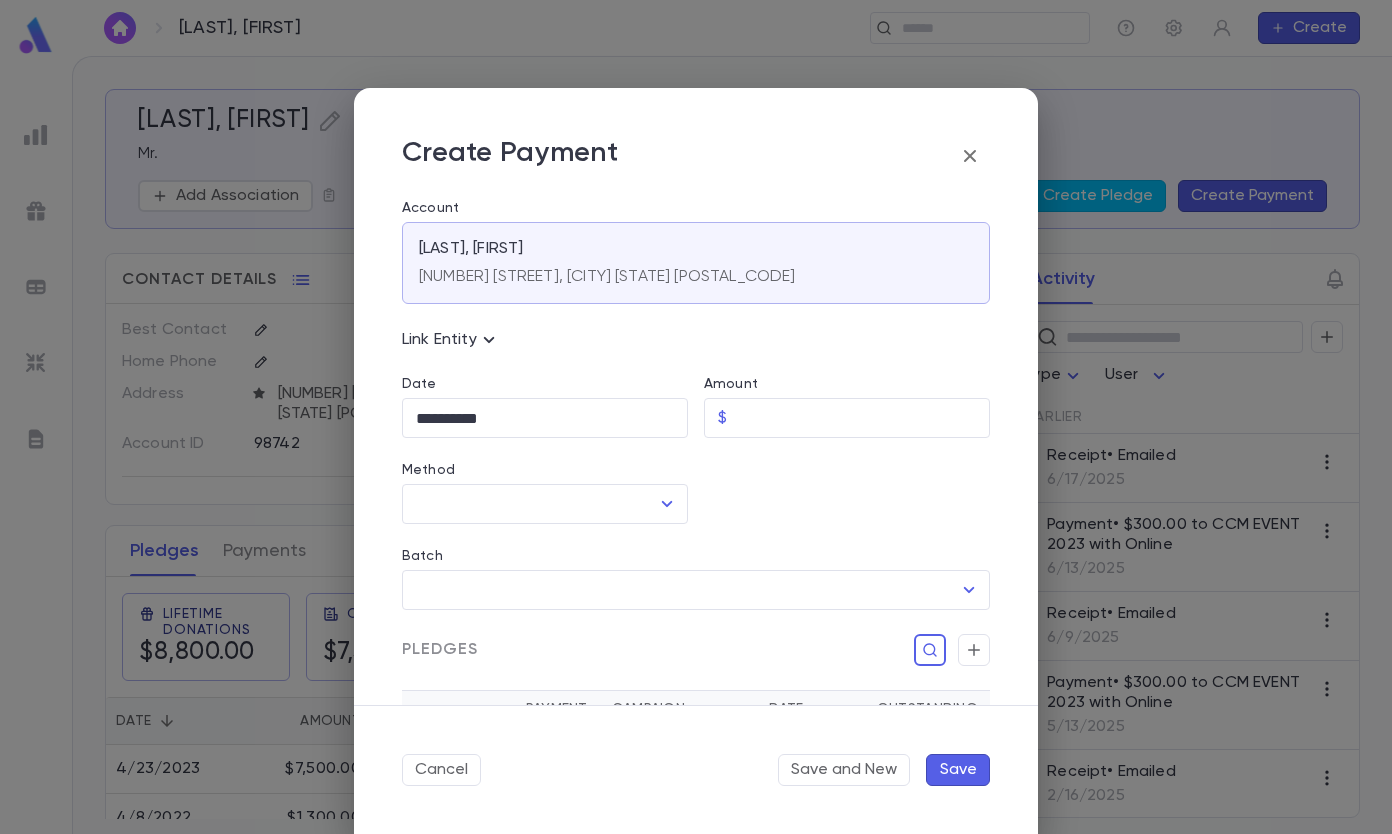 click on "Amount" at bounding box center [862, 418] 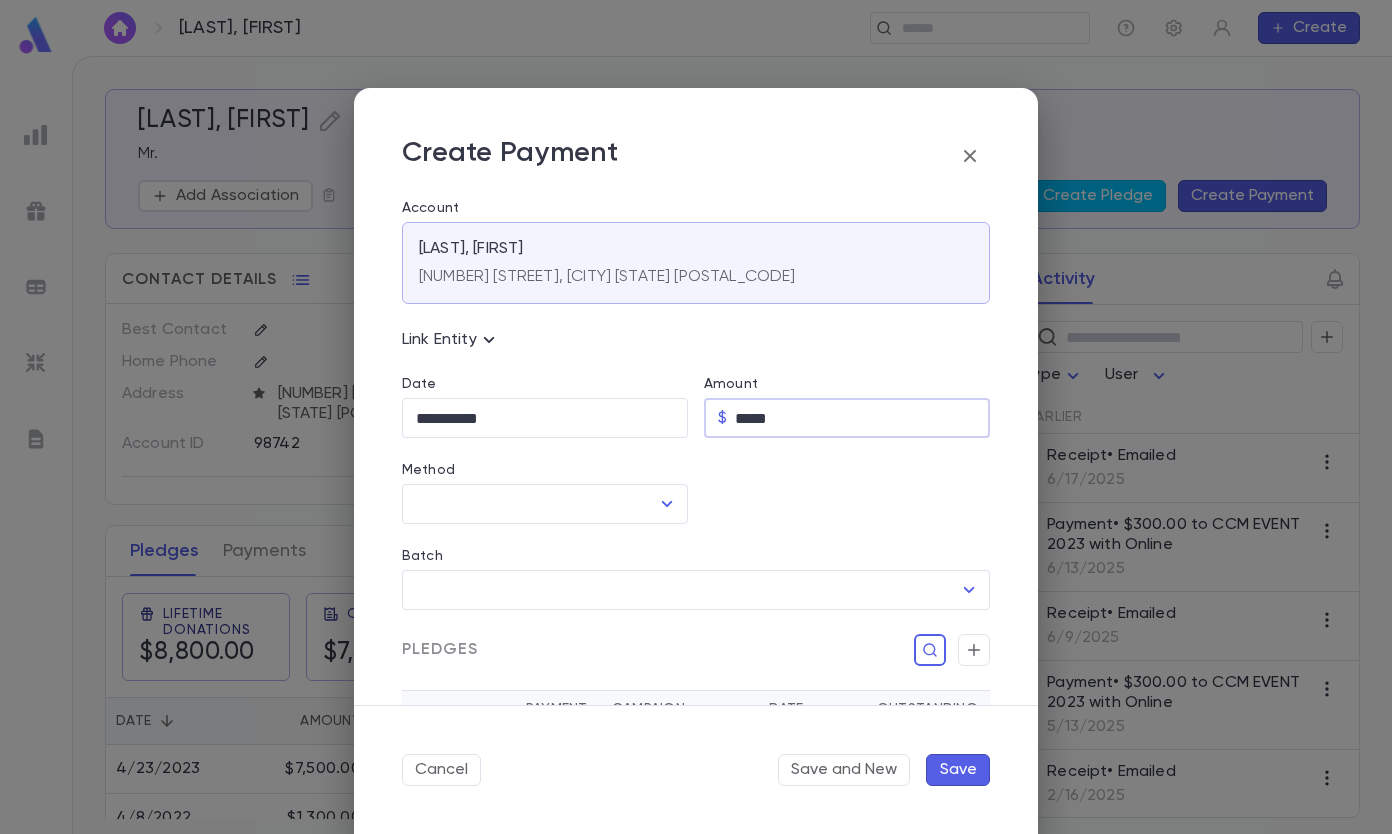 type on "****" 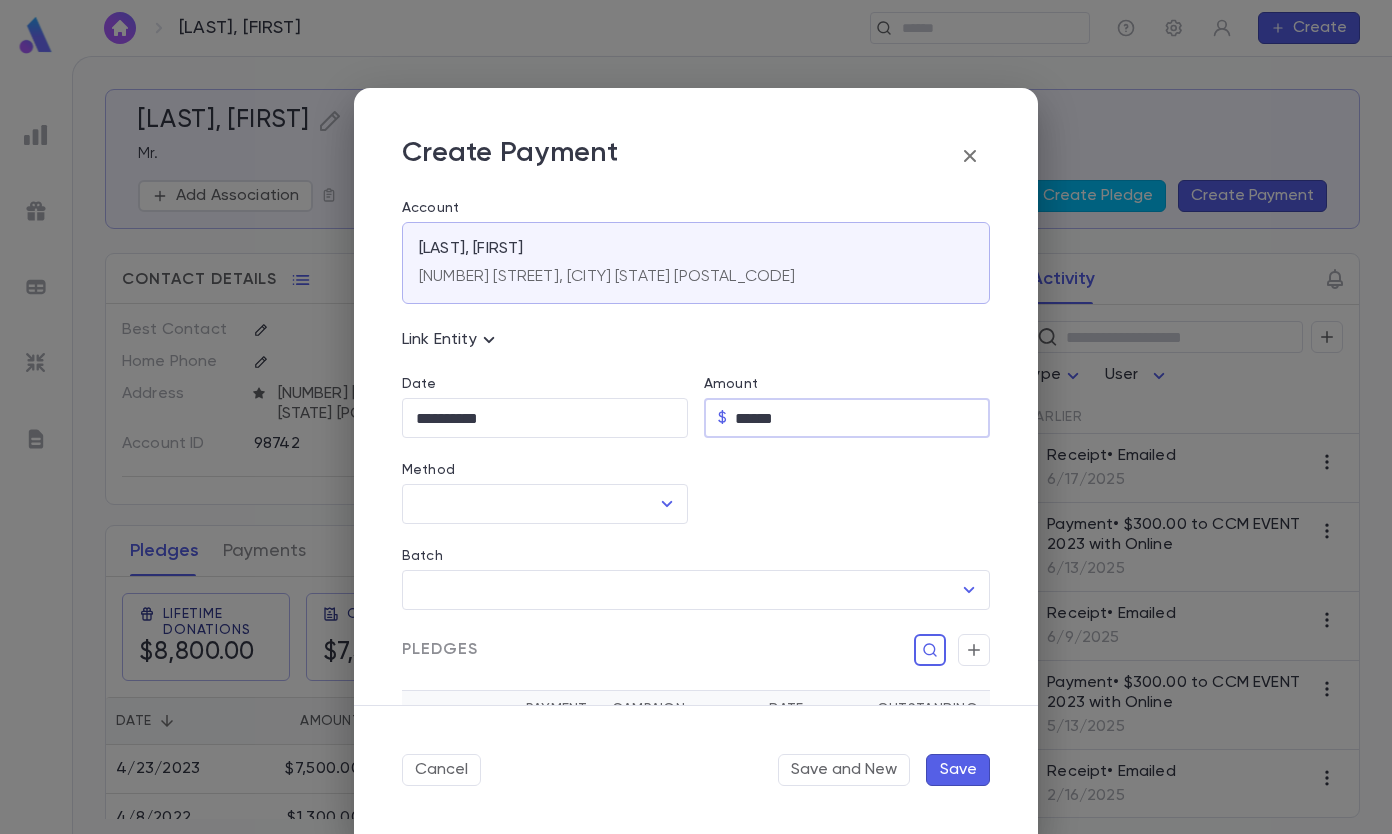 type on "******" 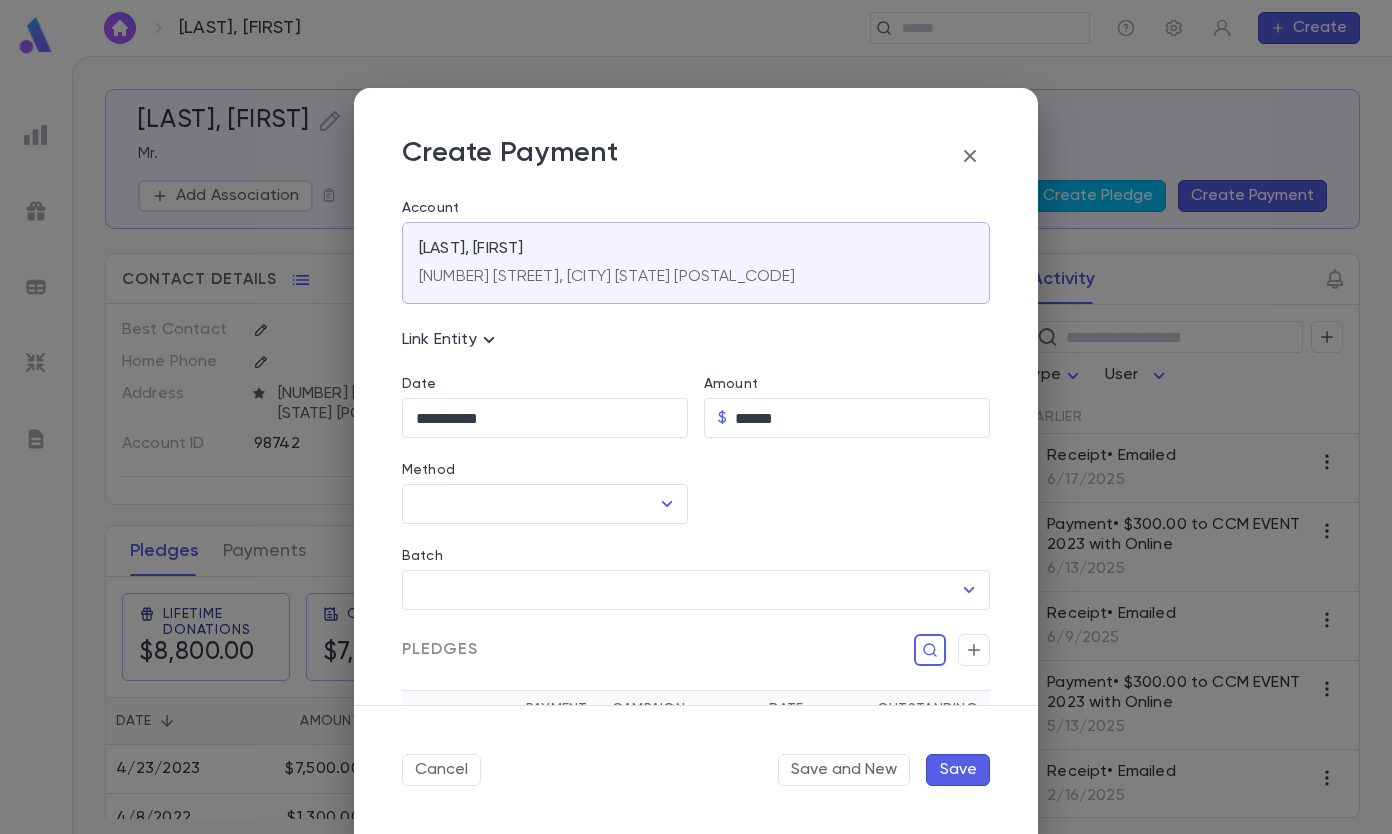 click on "**********" at bounding box center [545, 418] 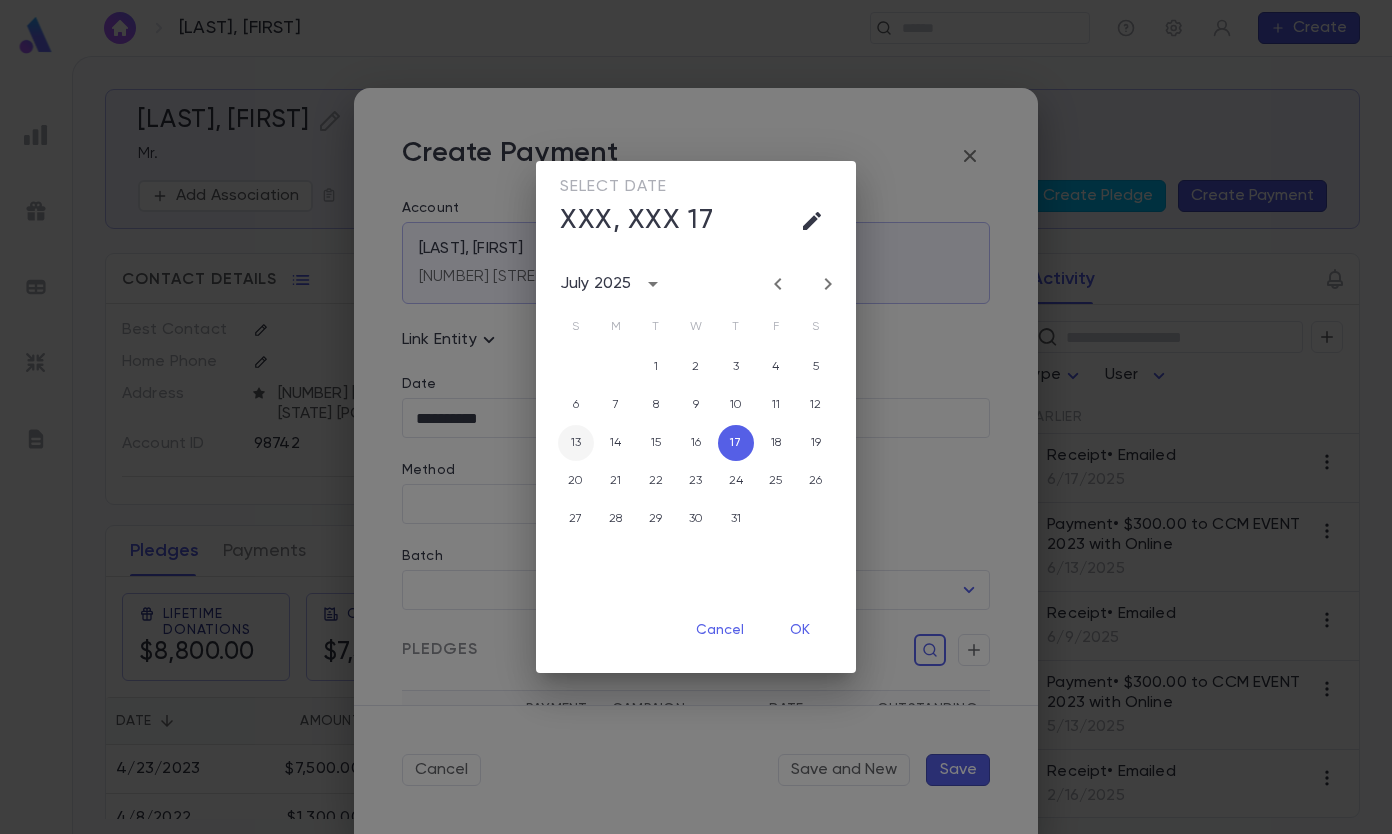 click on "13" at bounding box center [576, 443] 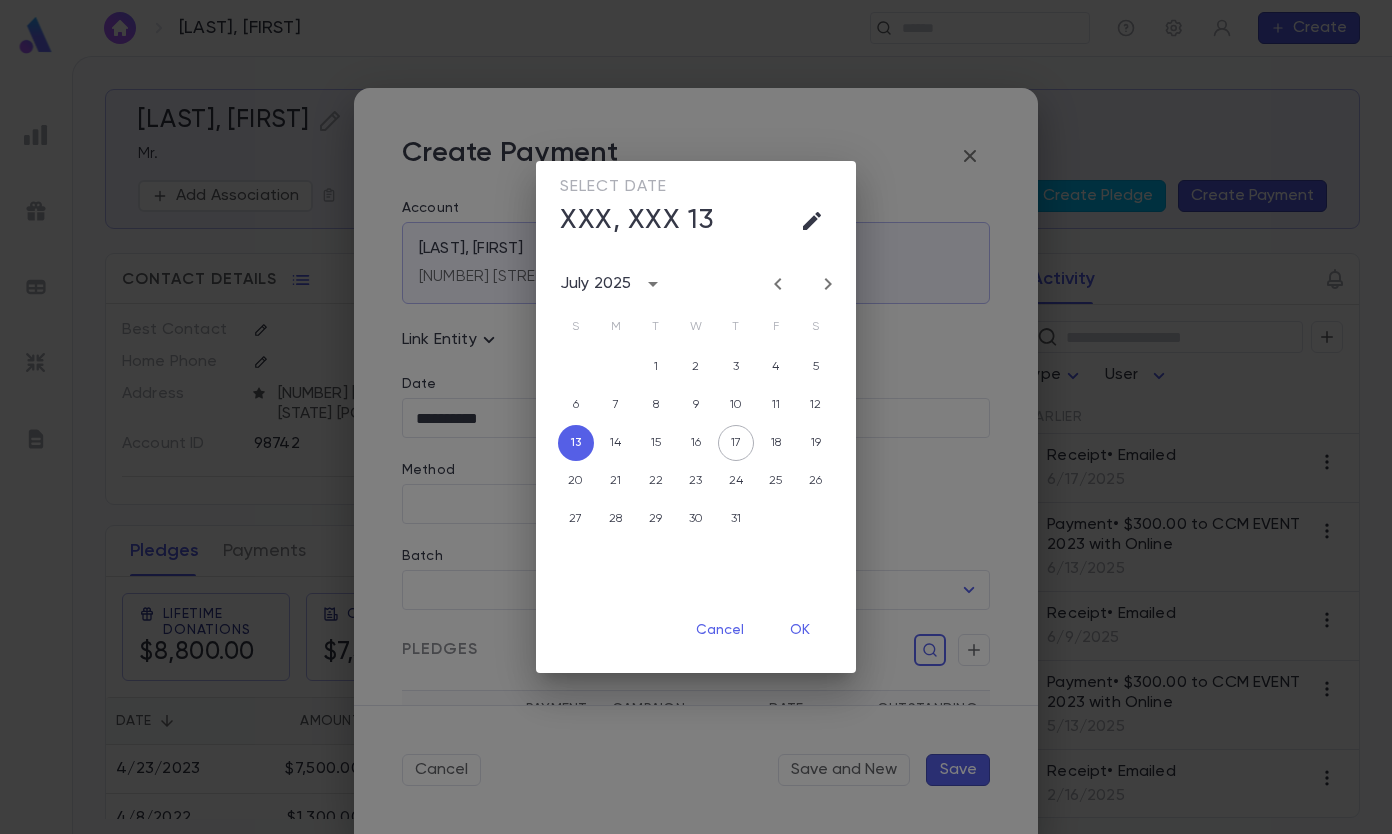 click on "OK" at bounding box center [800, 630] 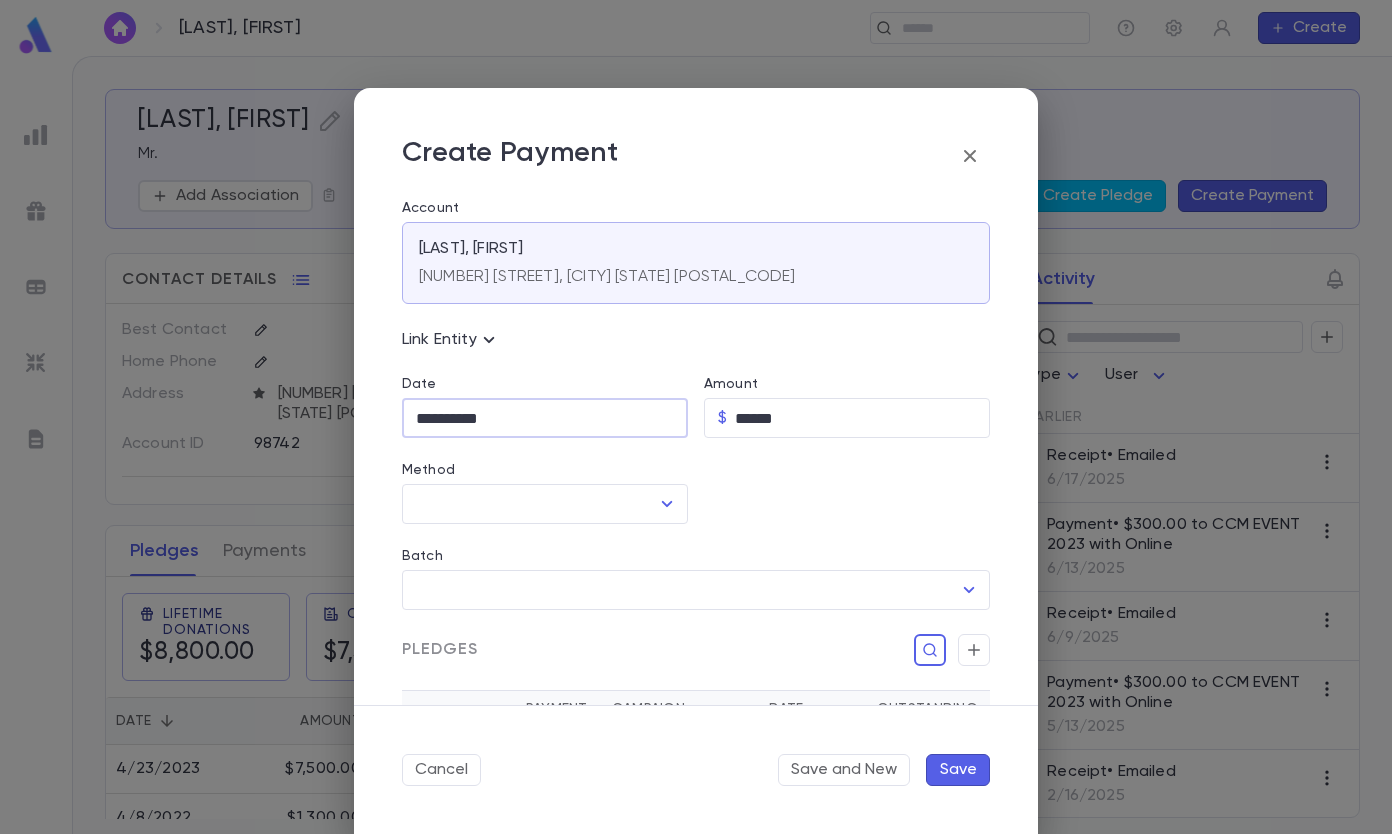 click on "Method" at bounding box center (530, 504) 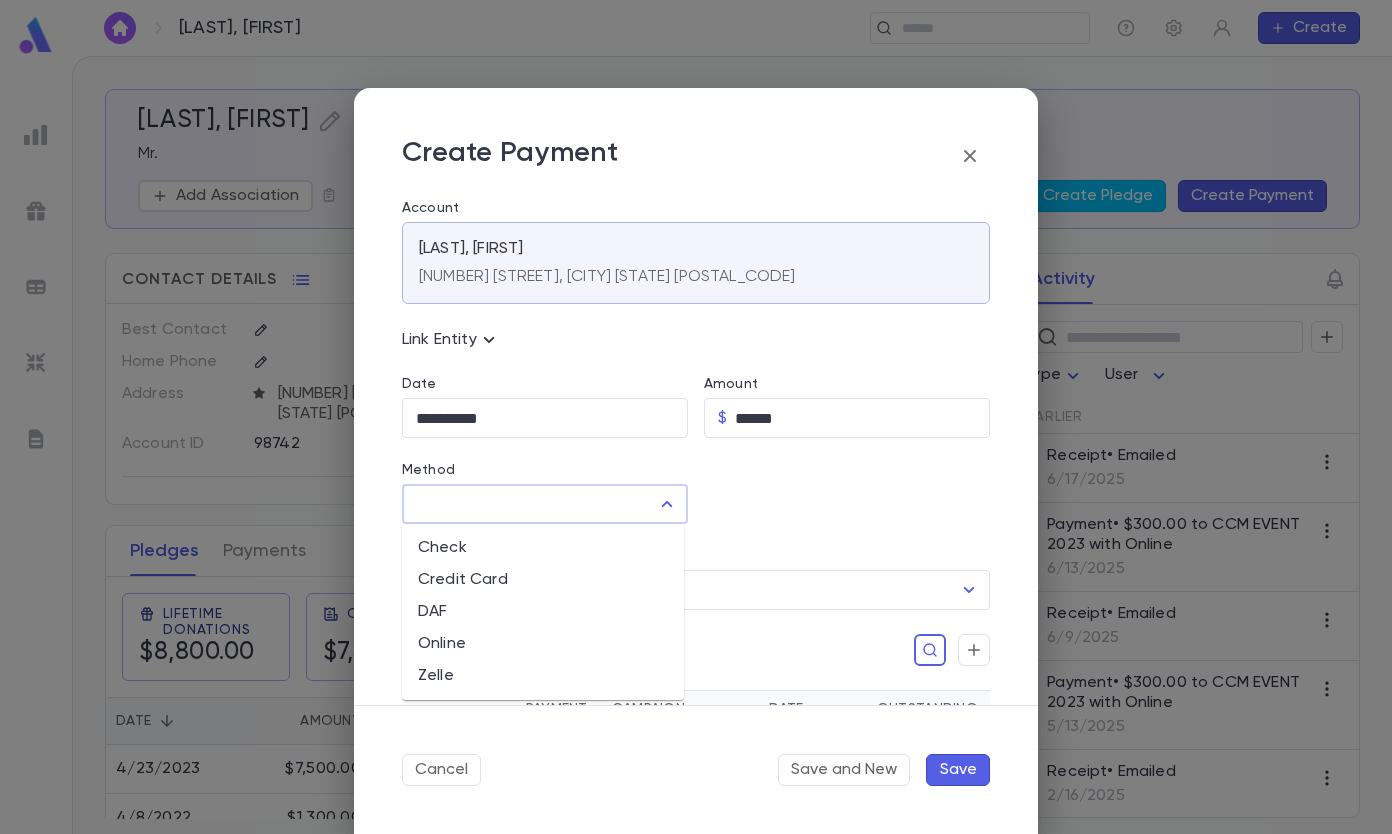 click on "Online" at bounding box center (543, 644) 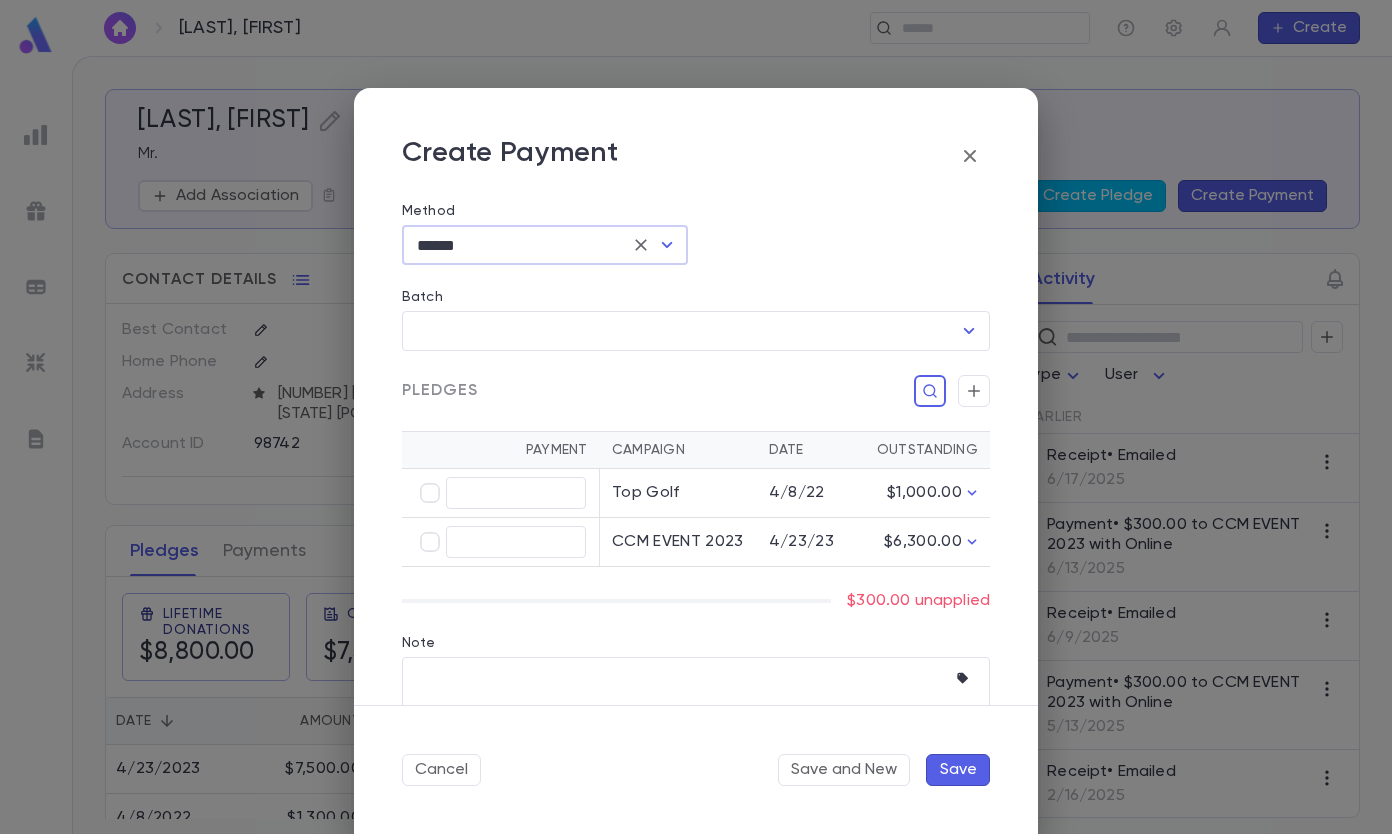 scroll, scrollTop: 341, scrollLeft: 0, axis: vertical 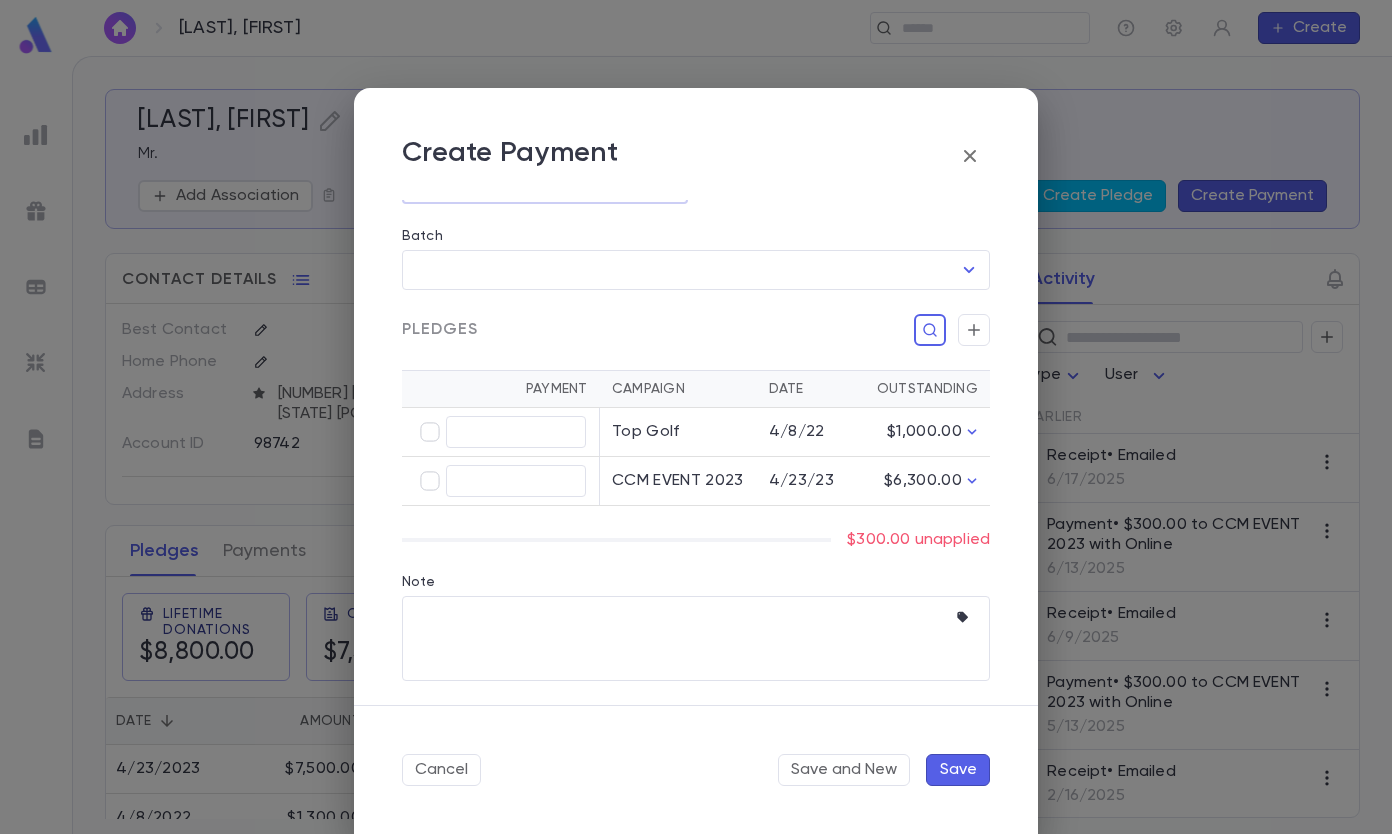 type on "******" 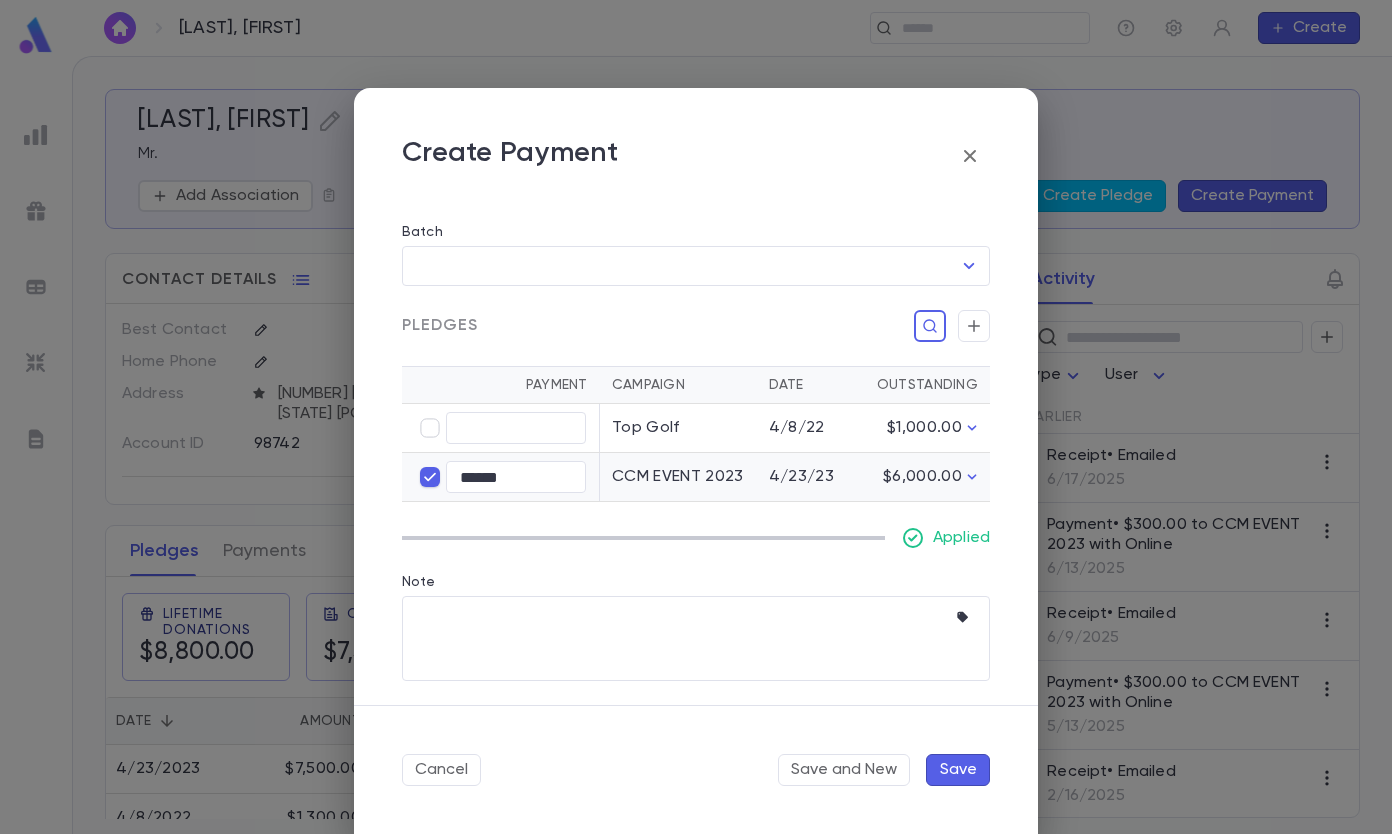 click on "Save" at bounding box center [958, 770] 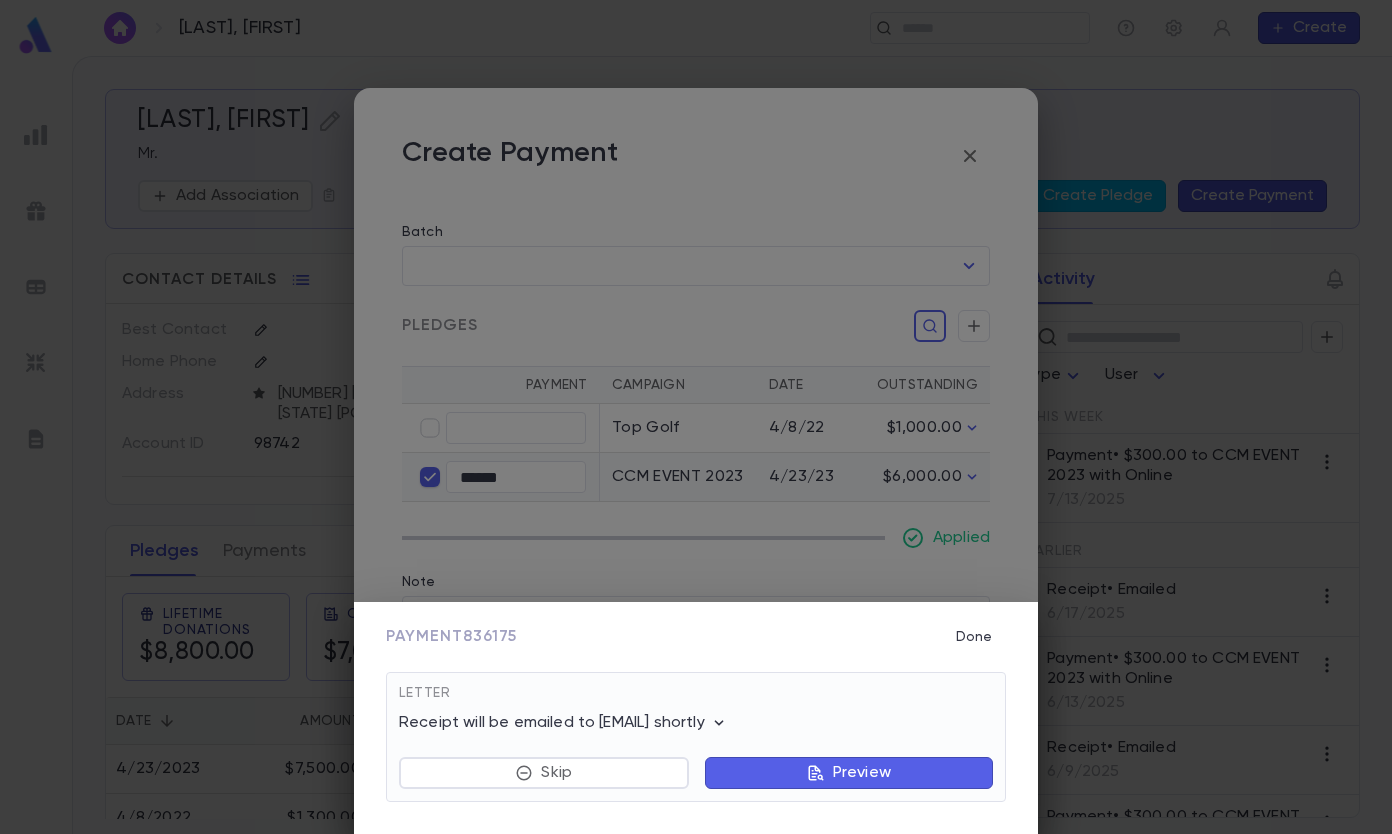 click on "Done" at bounding box center [974, 637] 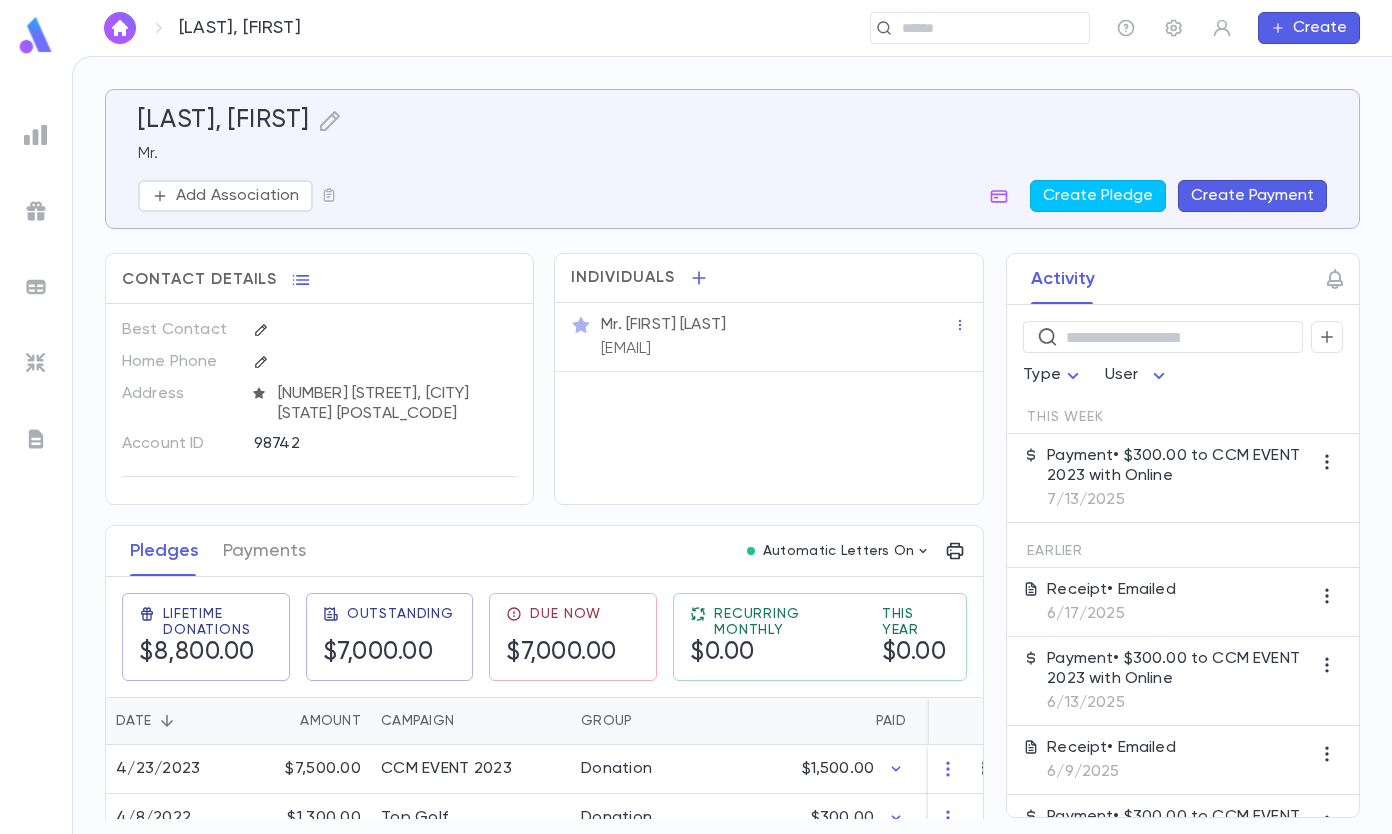 click at bounding box center [988, 28] 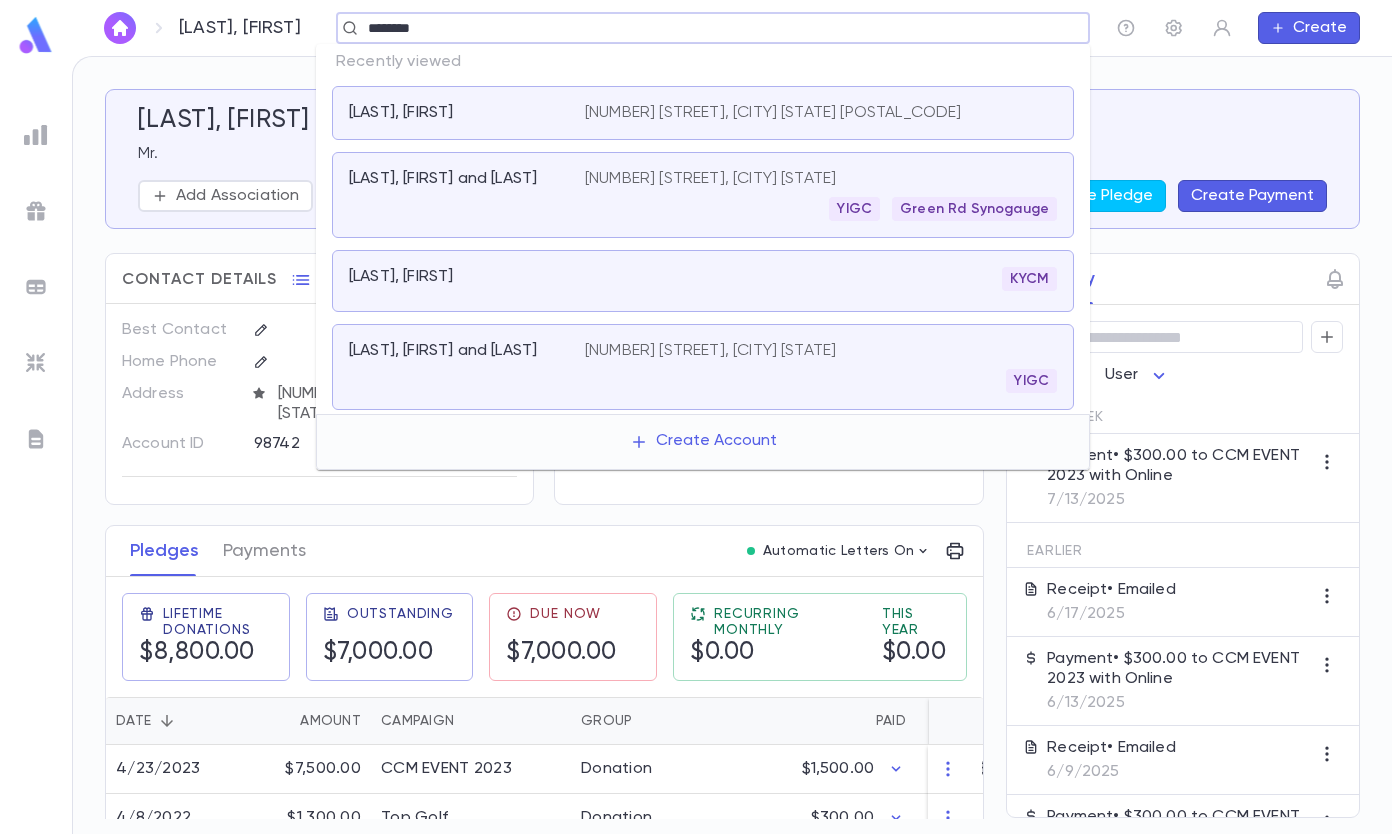 type on "********" 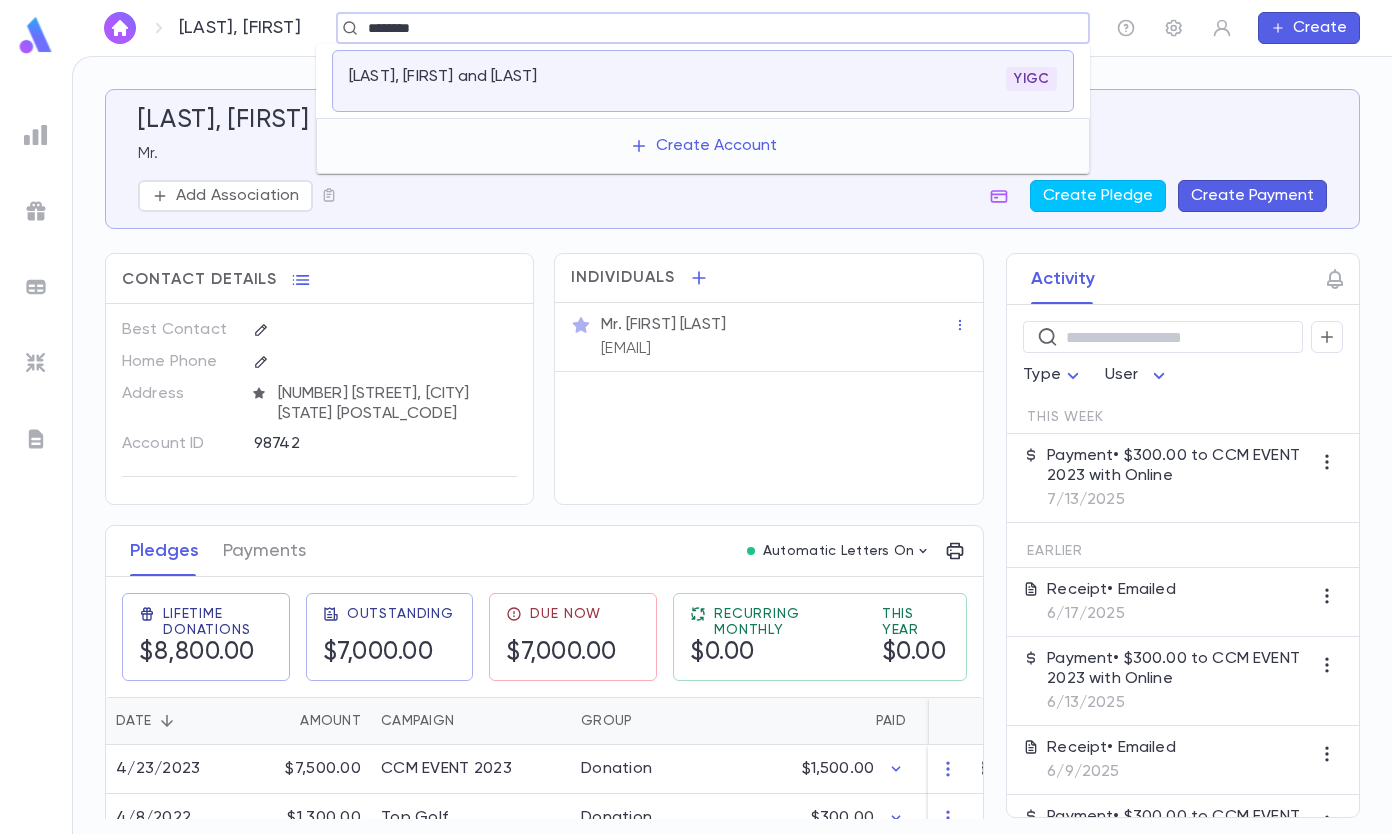 click on "YIGC" at bounding box center [821, 79] 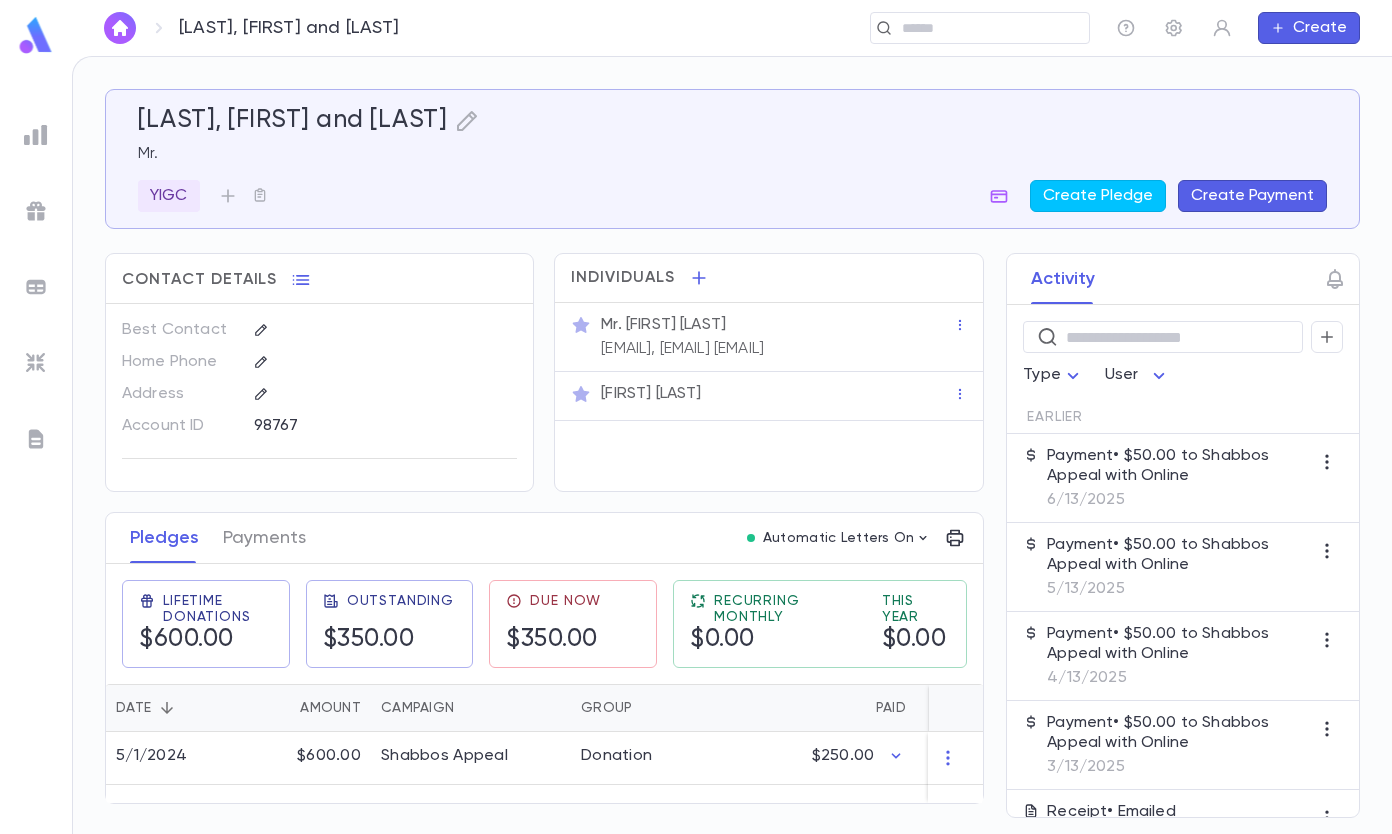 click on "Create Payment" at bounding box center (1252, 196) 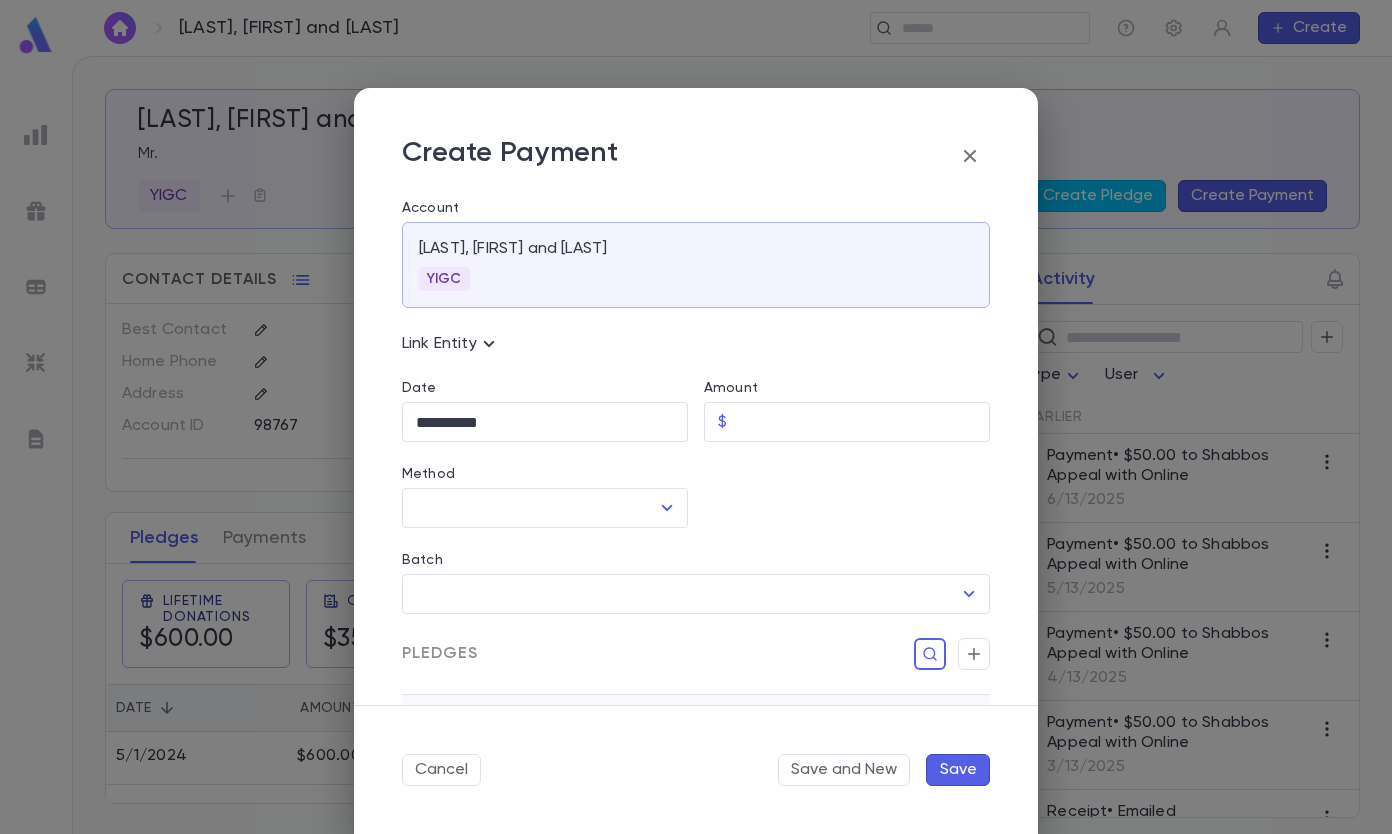 click on "Amount" at bounding box center (862, 422) 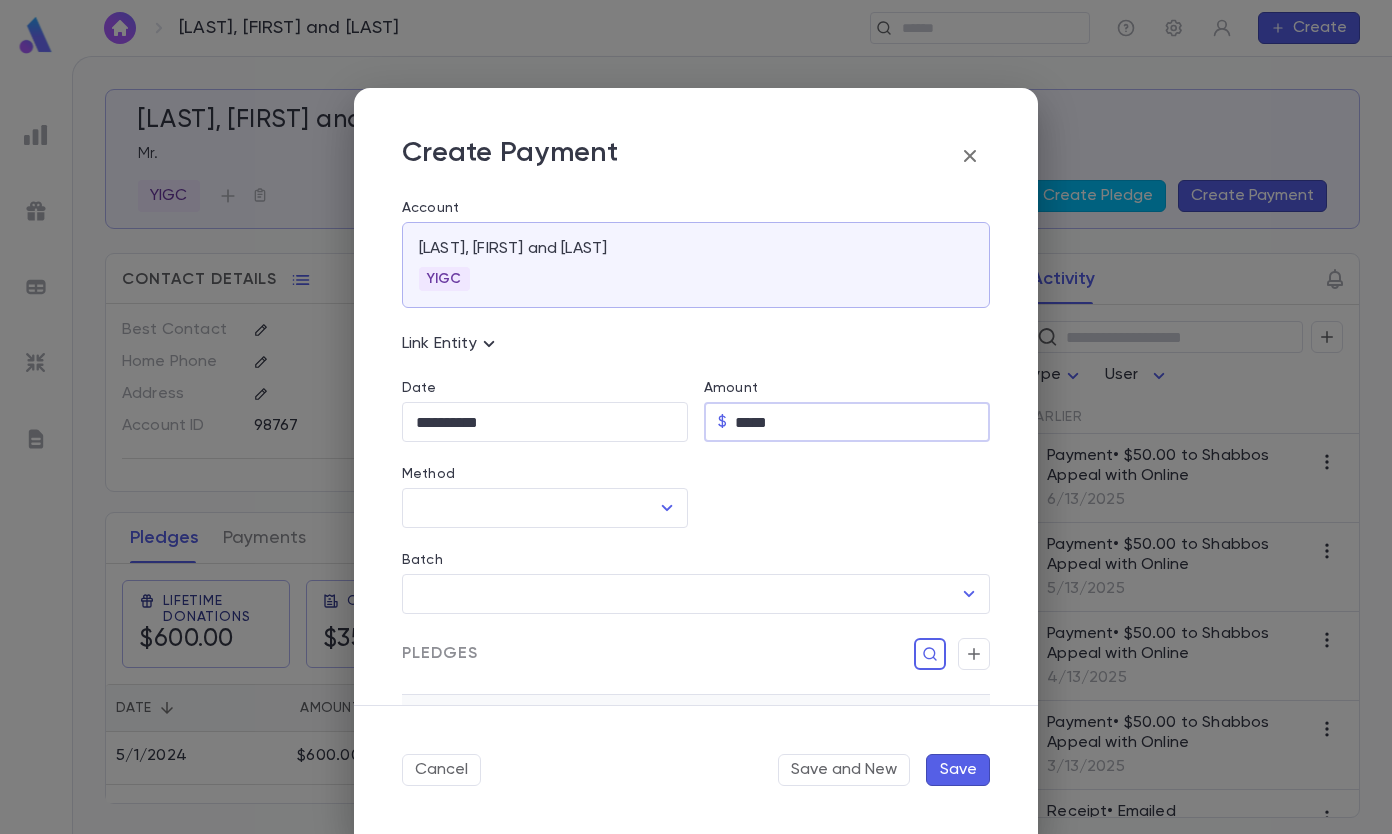 type on "*****" 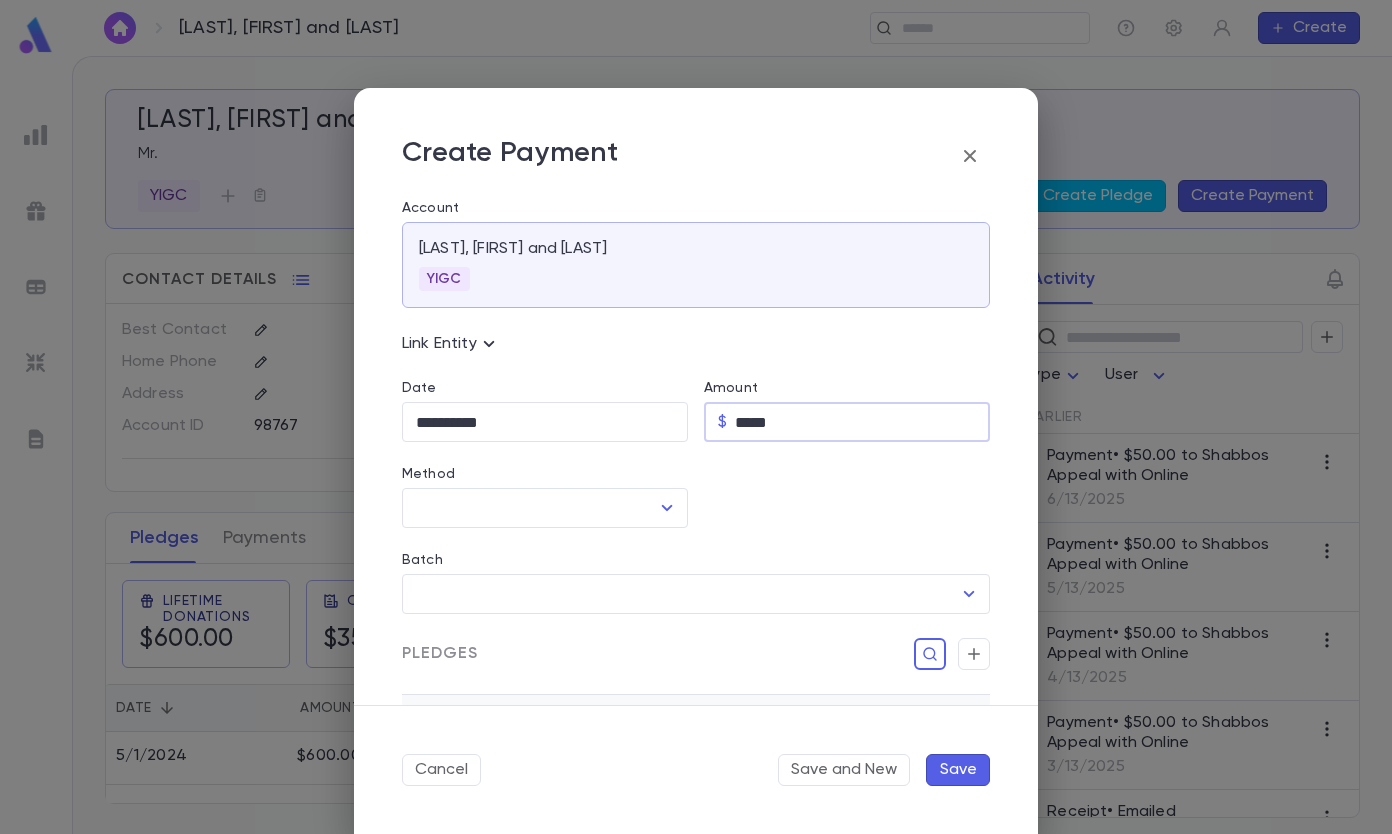 click on "**********" at bounding box center [545, 422] 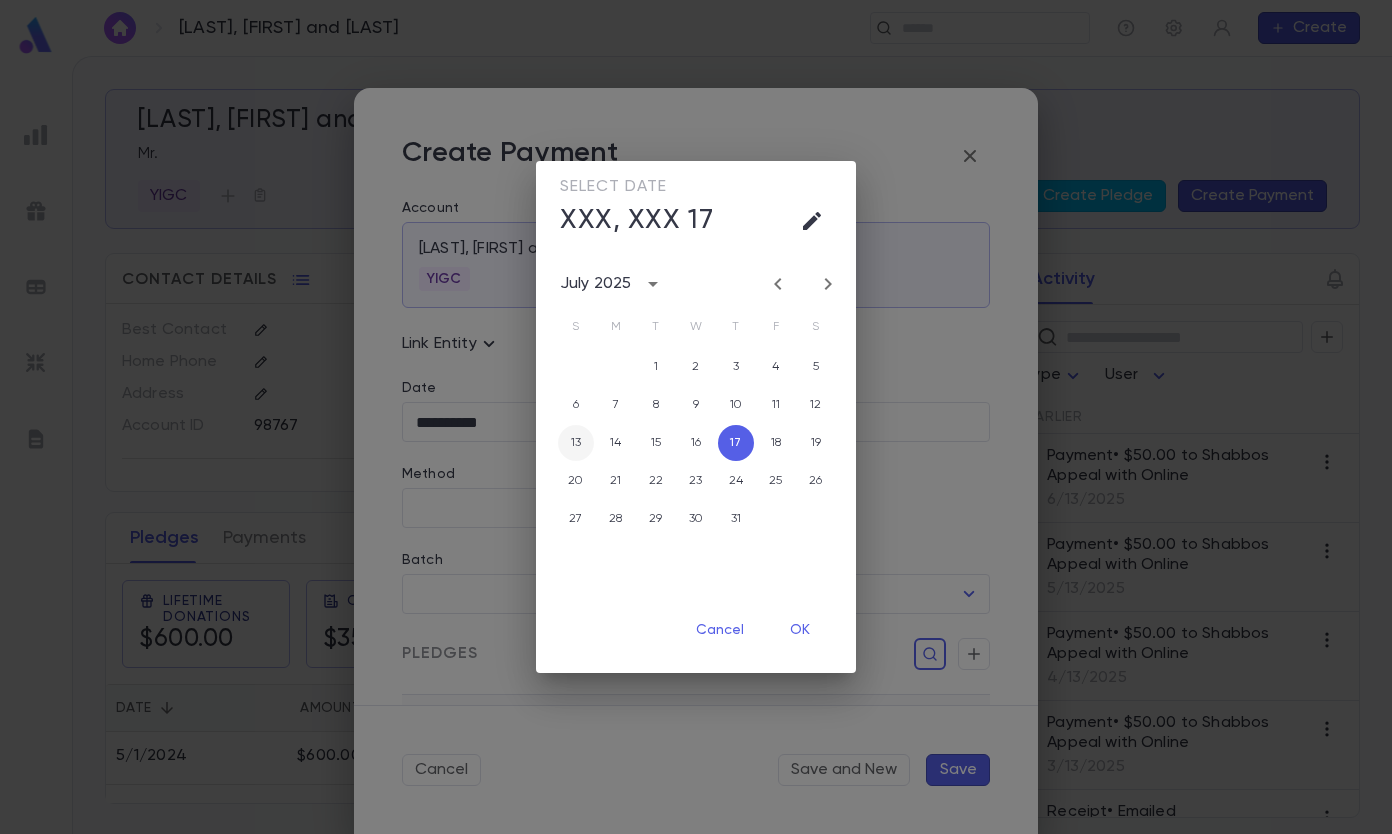 click on "13" at bounding box center (576, 443) 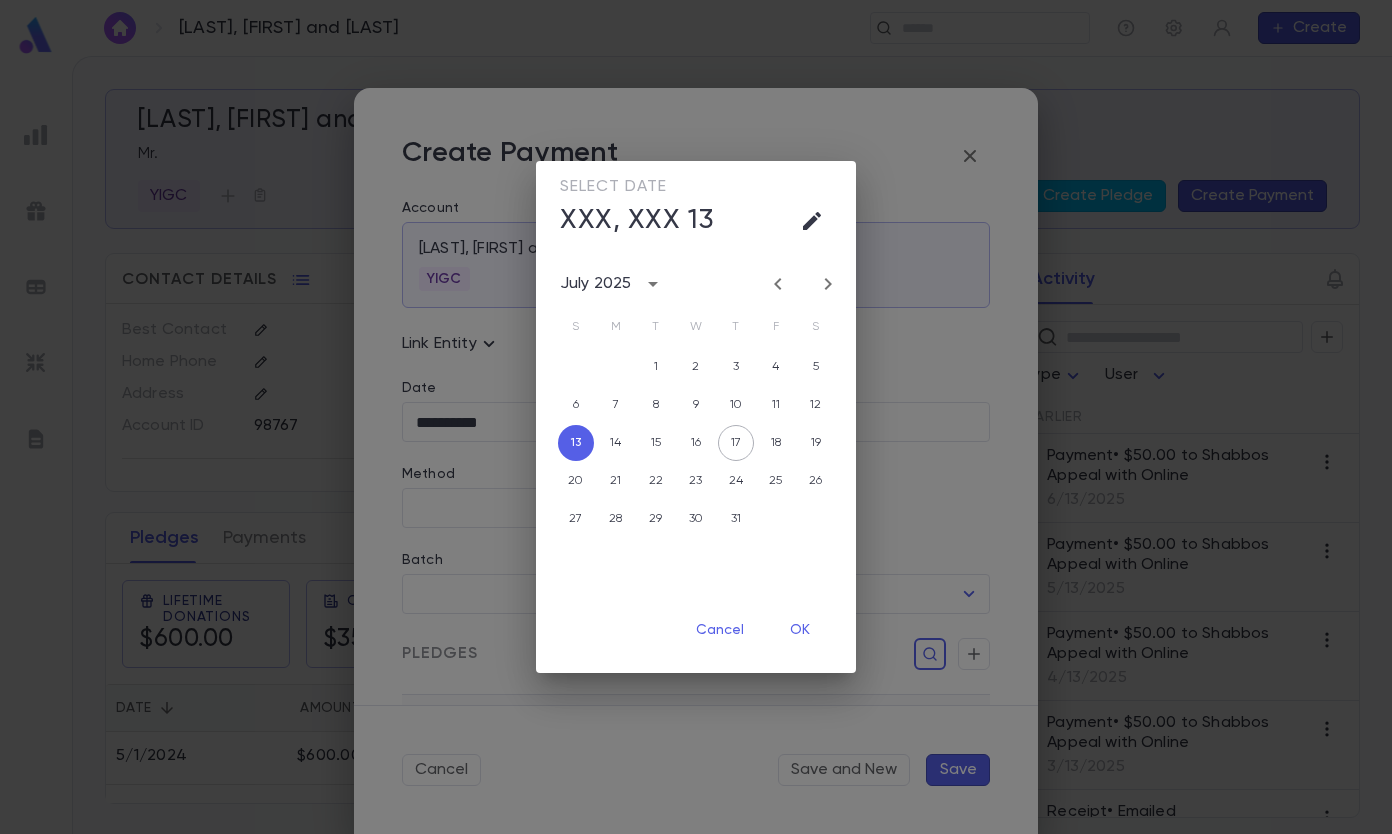 click on "OK" at bounding box center [800, 630] 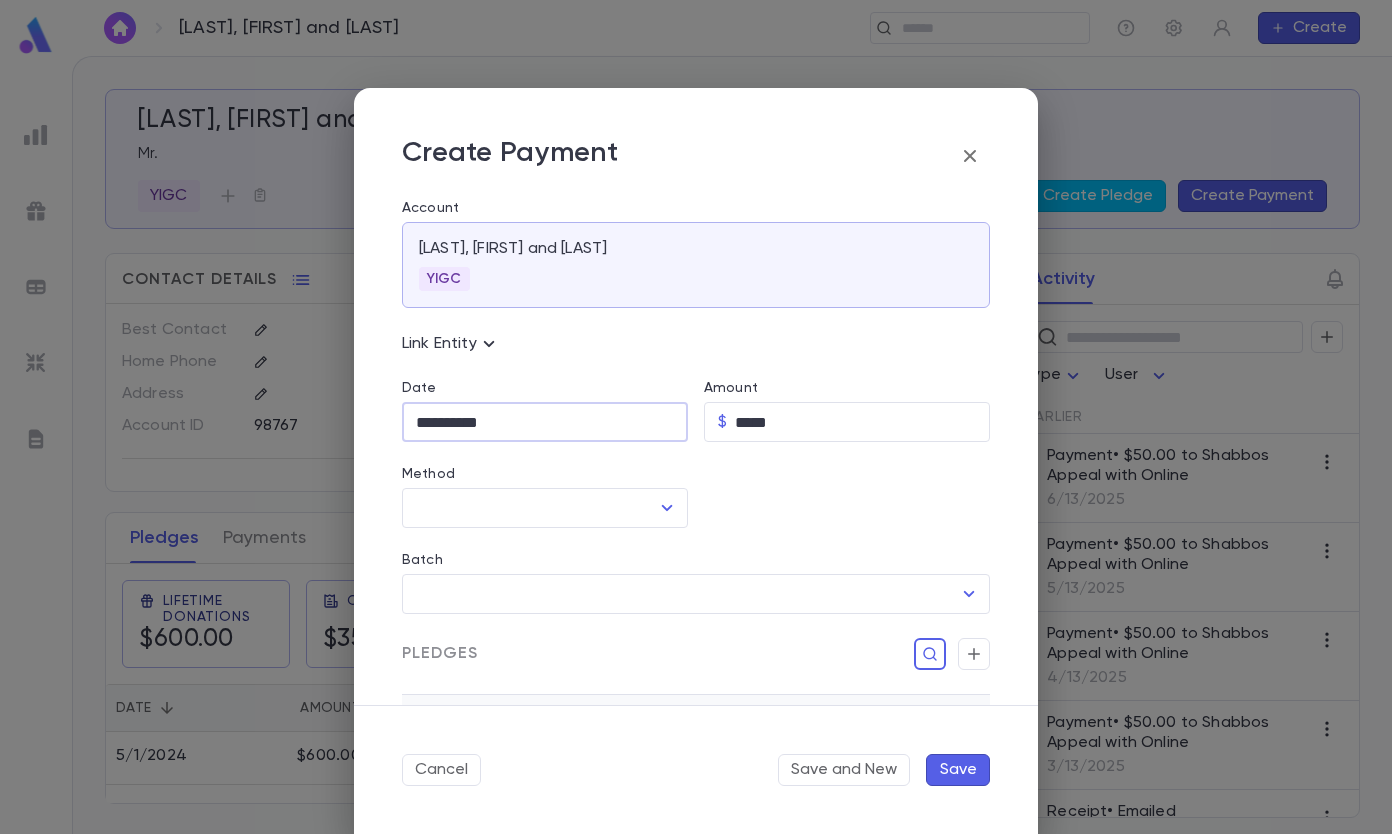 click on "Method" at bounding box center [530, 508] 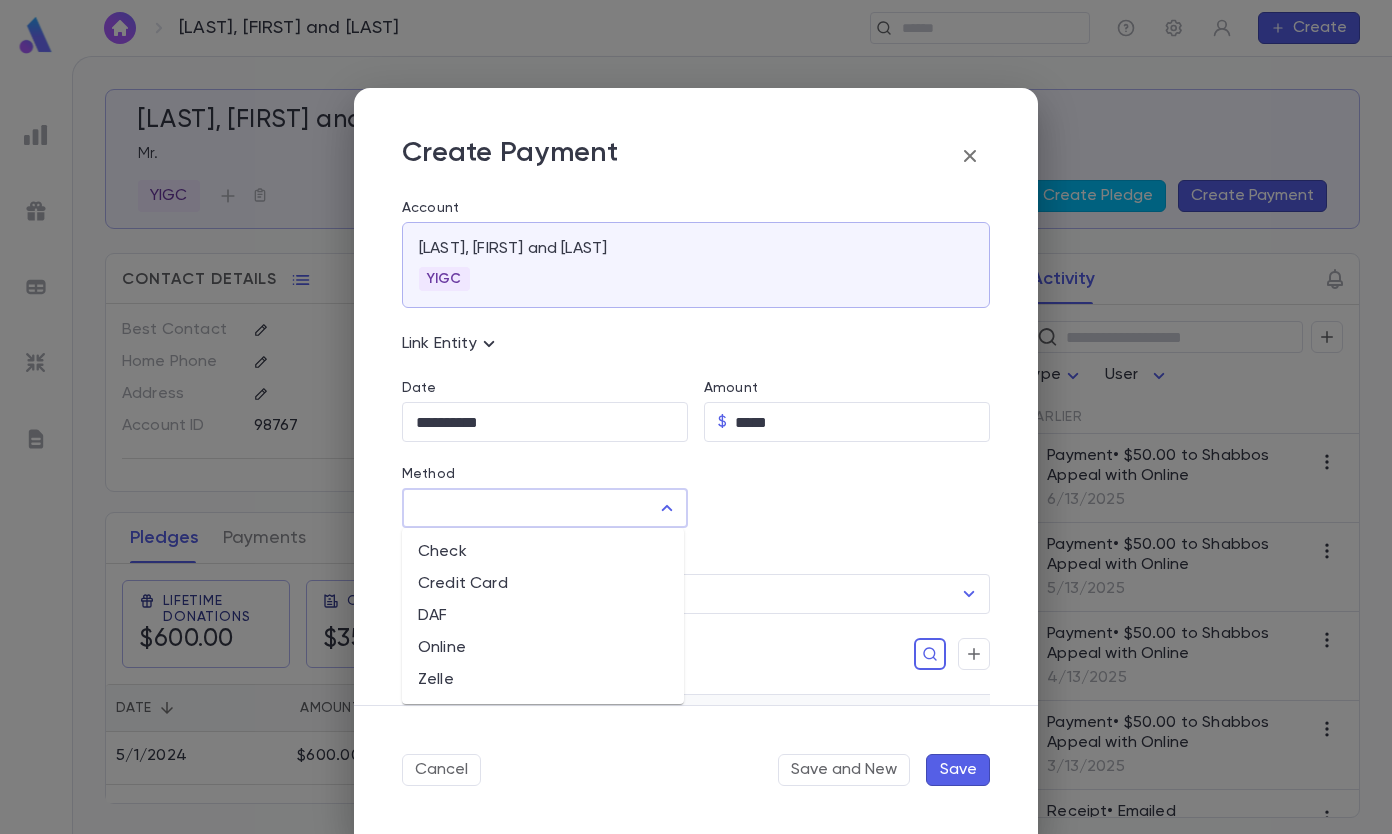 click on "Online" at bounding box center (543, 648) 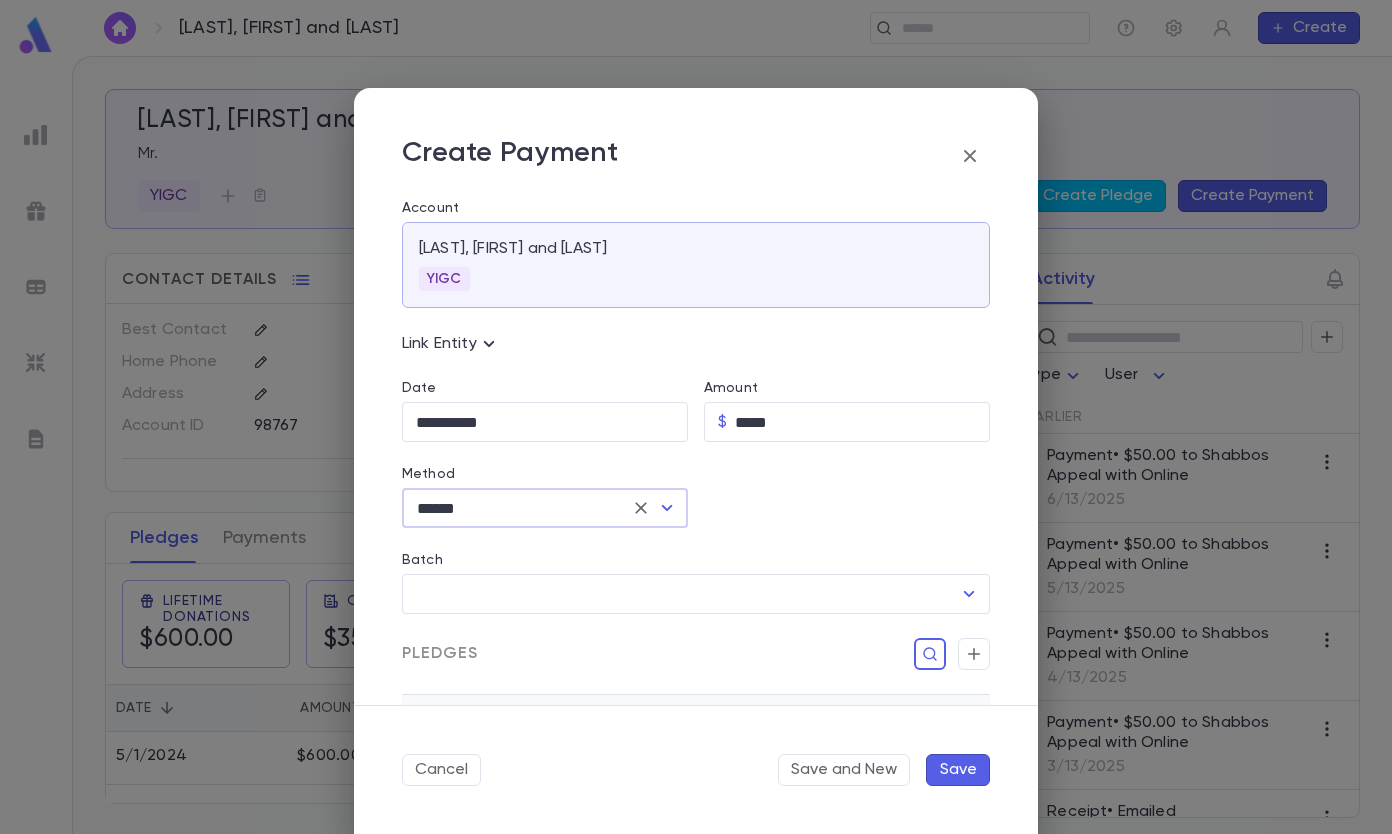 scroll, scrollTop: 295, scrollLeft: 0, axis: vertical 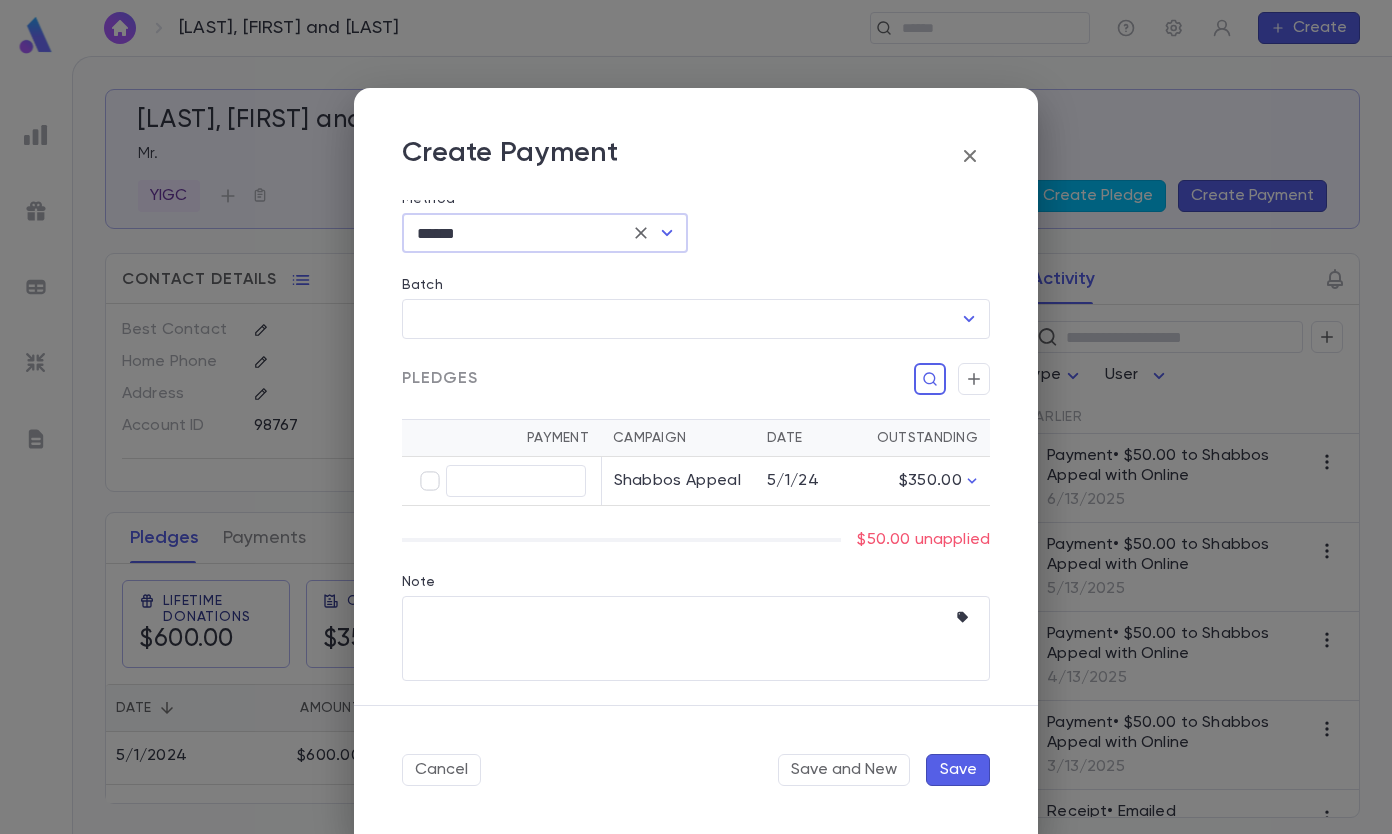 type on "*****" 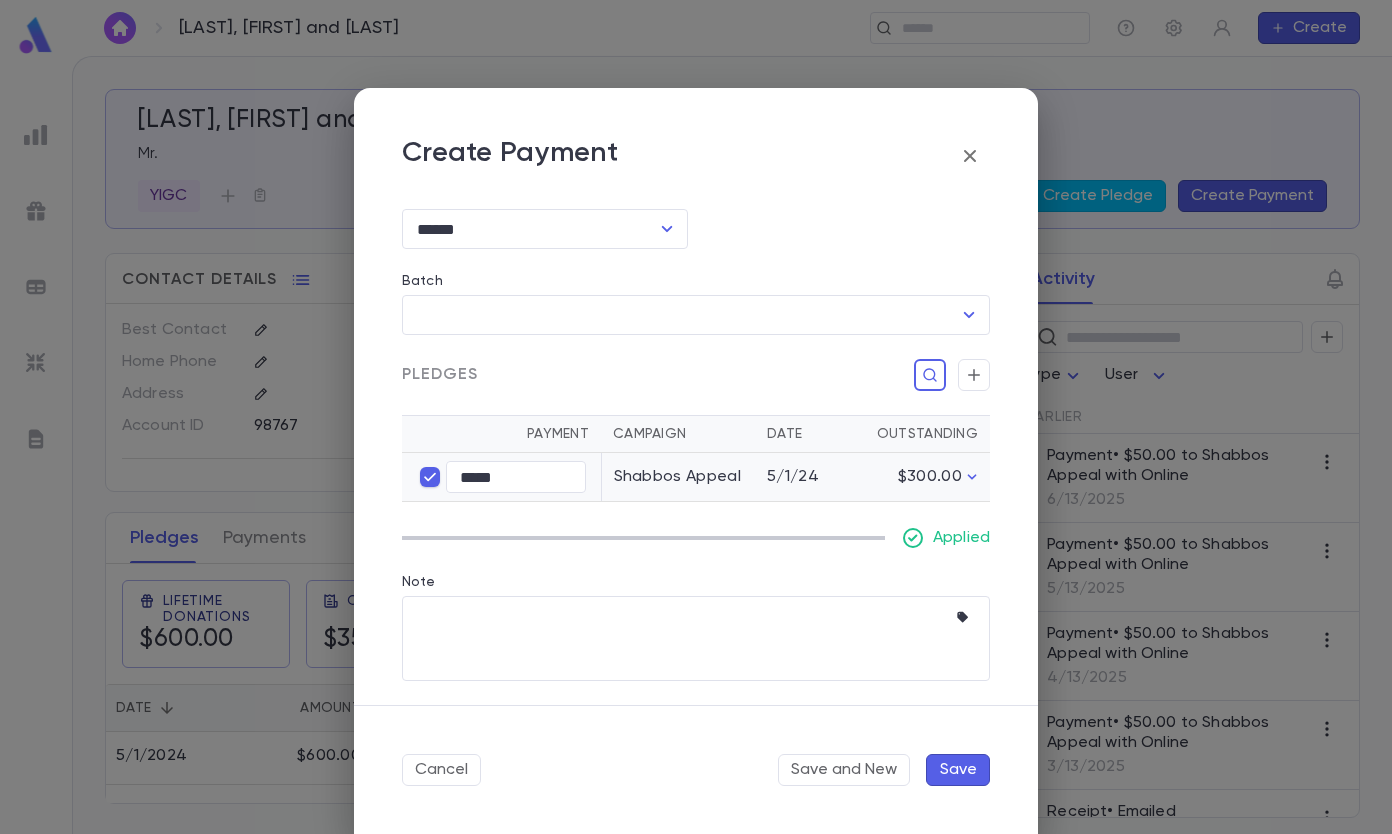 click on "Save" at bounding box center [958, 770] 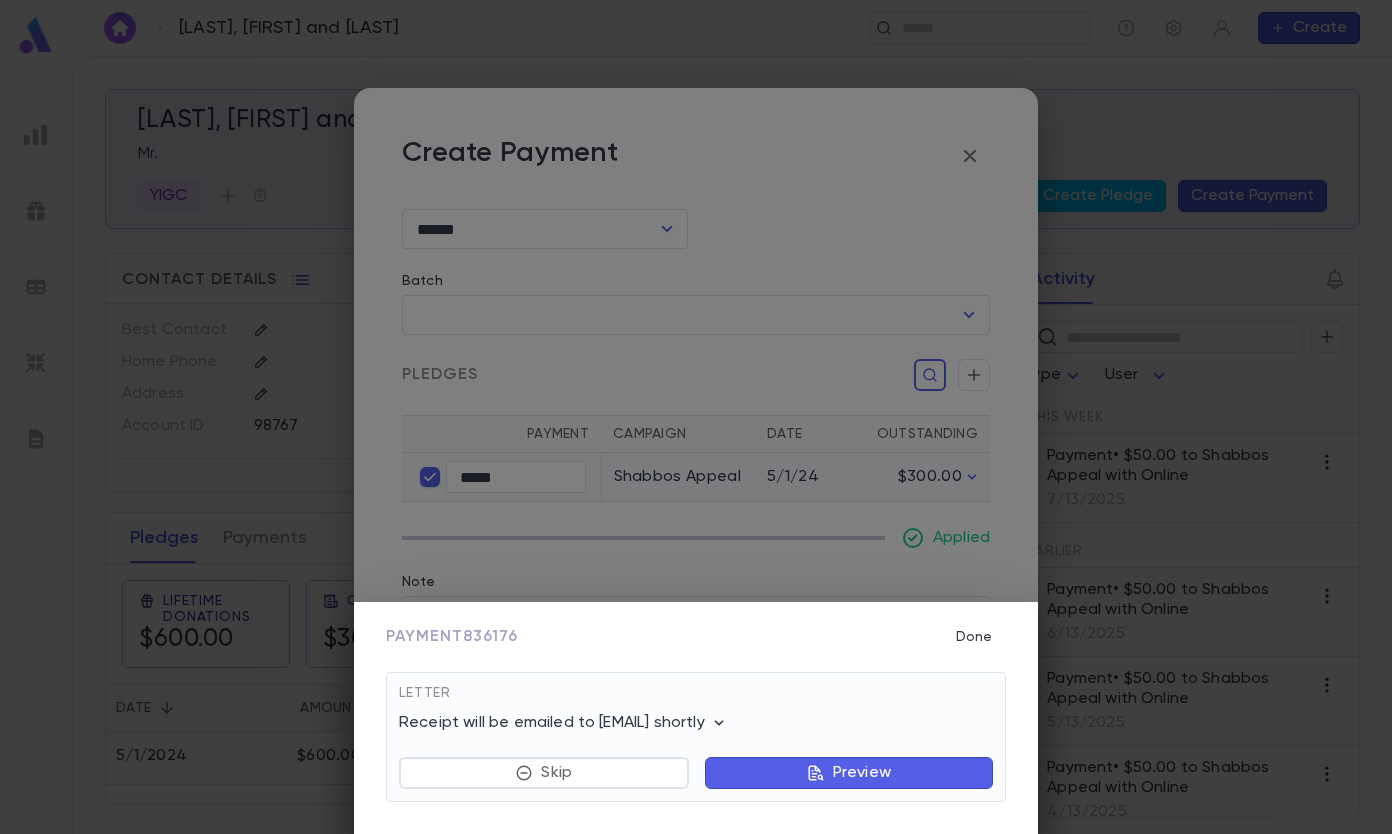 click on "Done" at bounding box center [974, 637] 